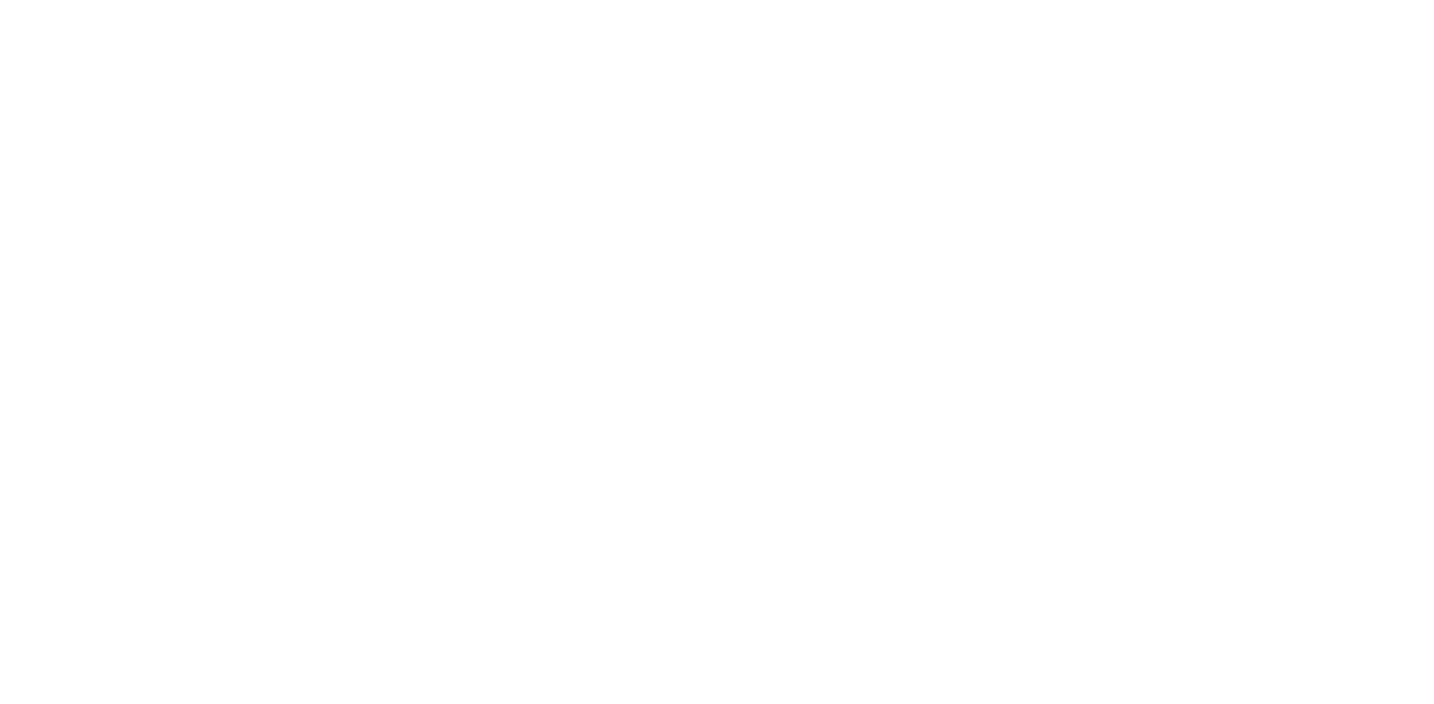 scroll, scrollTop: 0, scrollLeft: 0, axis: both 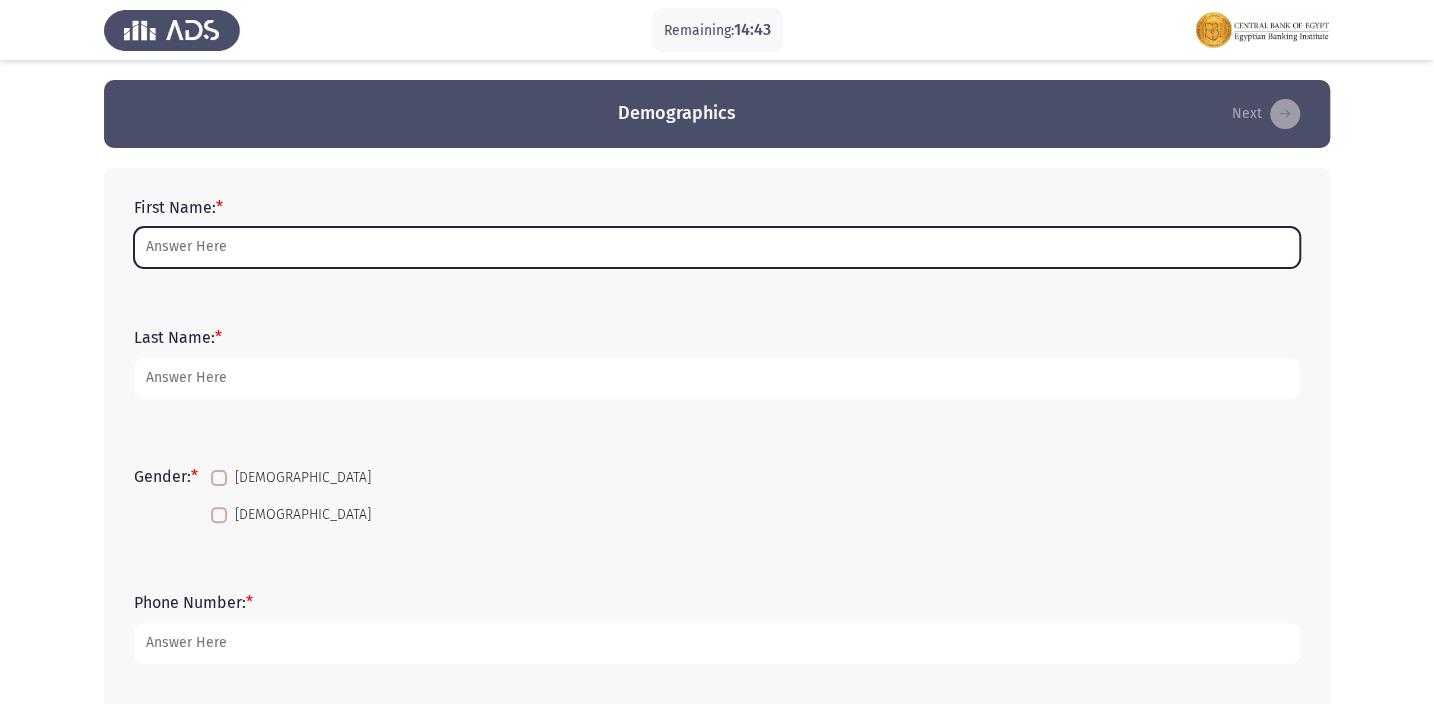 click on "First Name:   *" at bounding box center [717, 247] 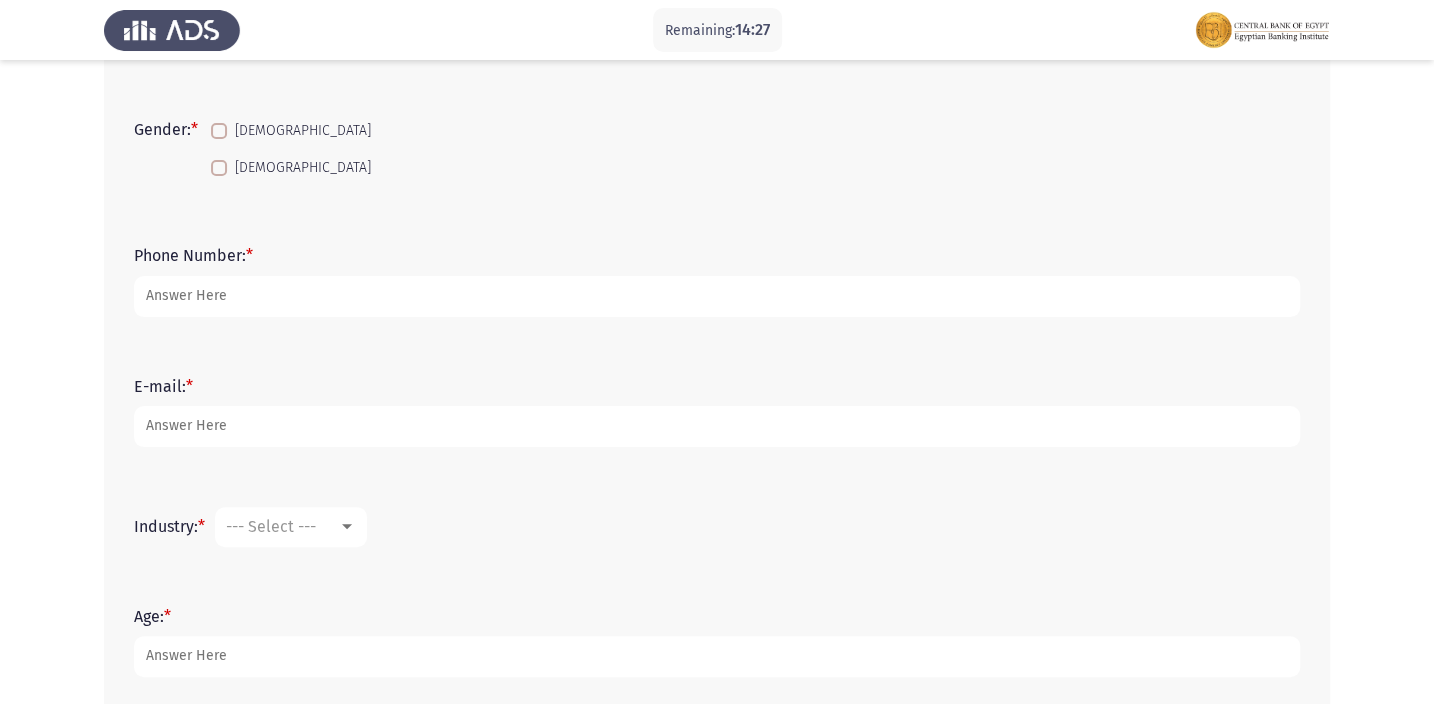 scroll, scrollTop: 346, scrollLeft: 0, axis: vertical 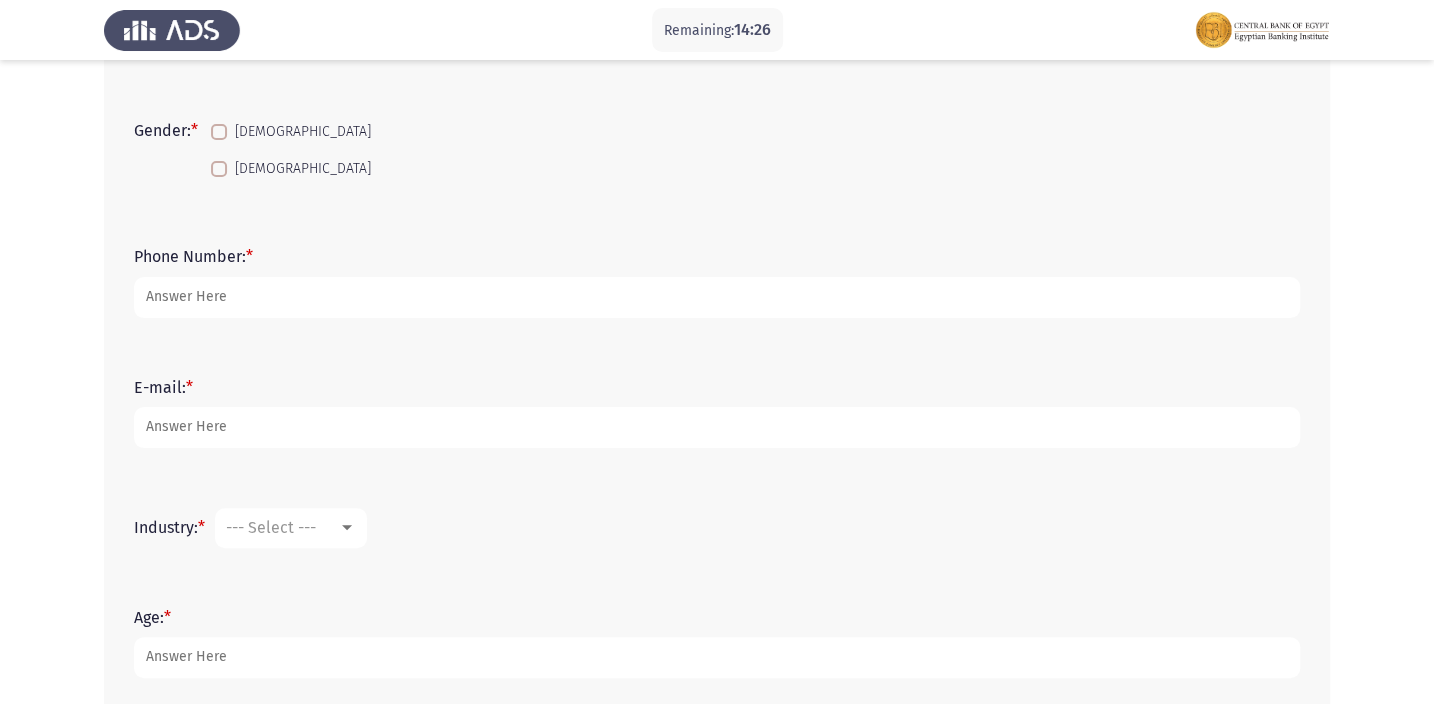 type on "[PERSON_NAME]" 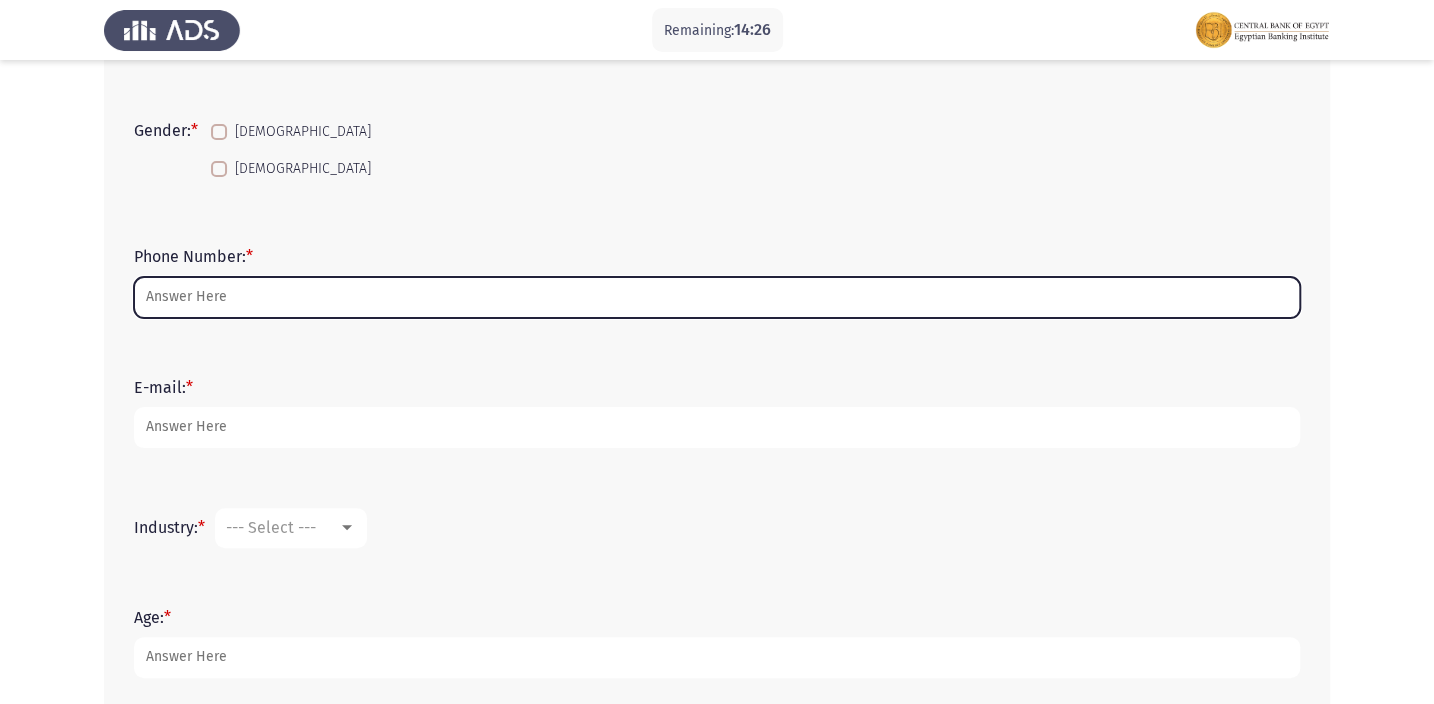 click on "Phone Number:    *" at bounding box center [717, 297] 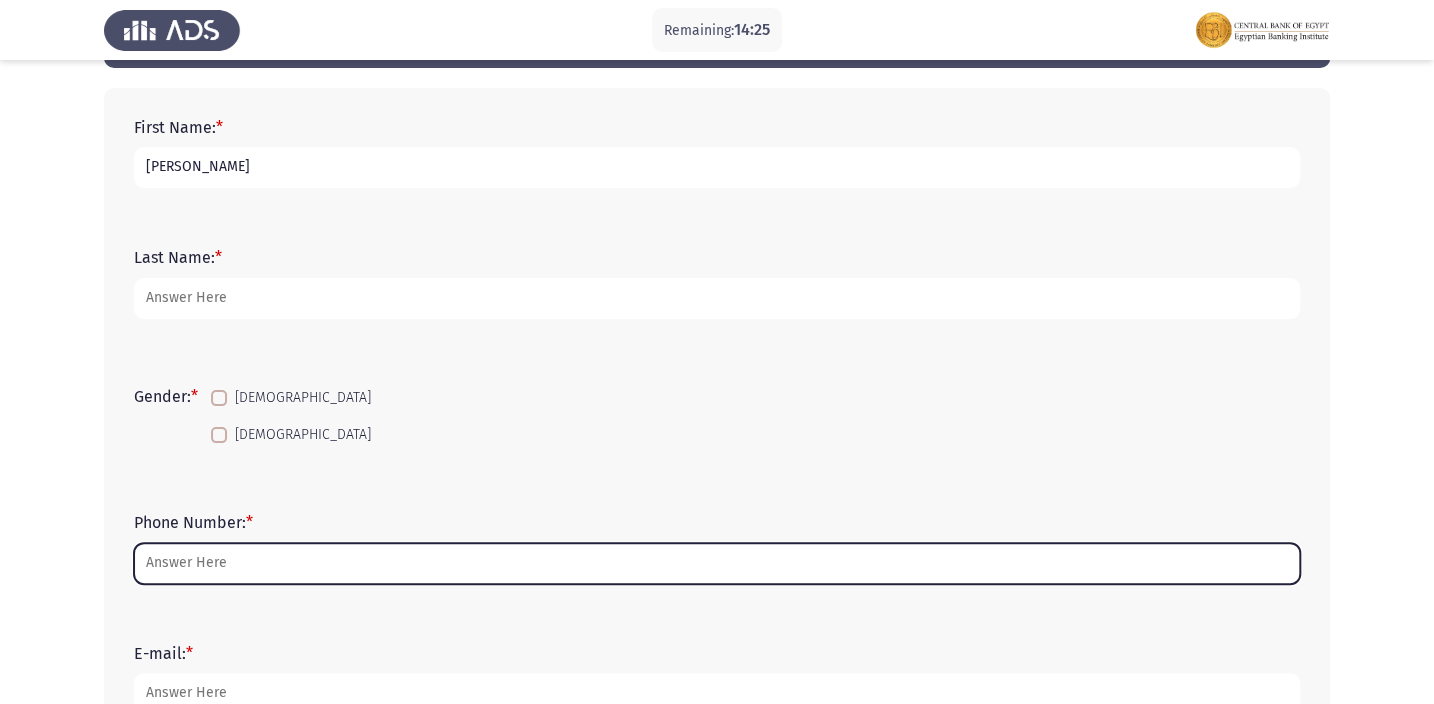 scroll, scrollTop: 73, scrollLeft: 0, axis: vertical 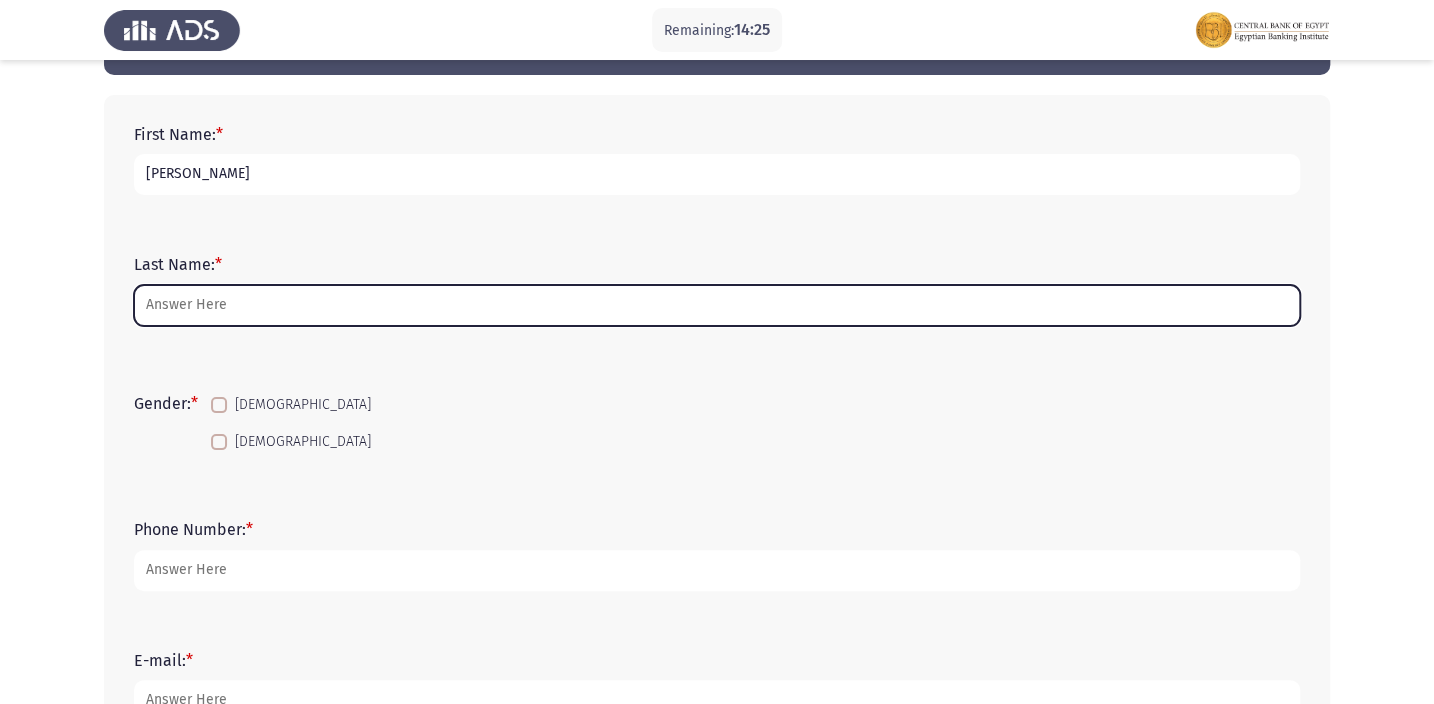 click on "Last Name:    *" at bounding box center [717, 305] 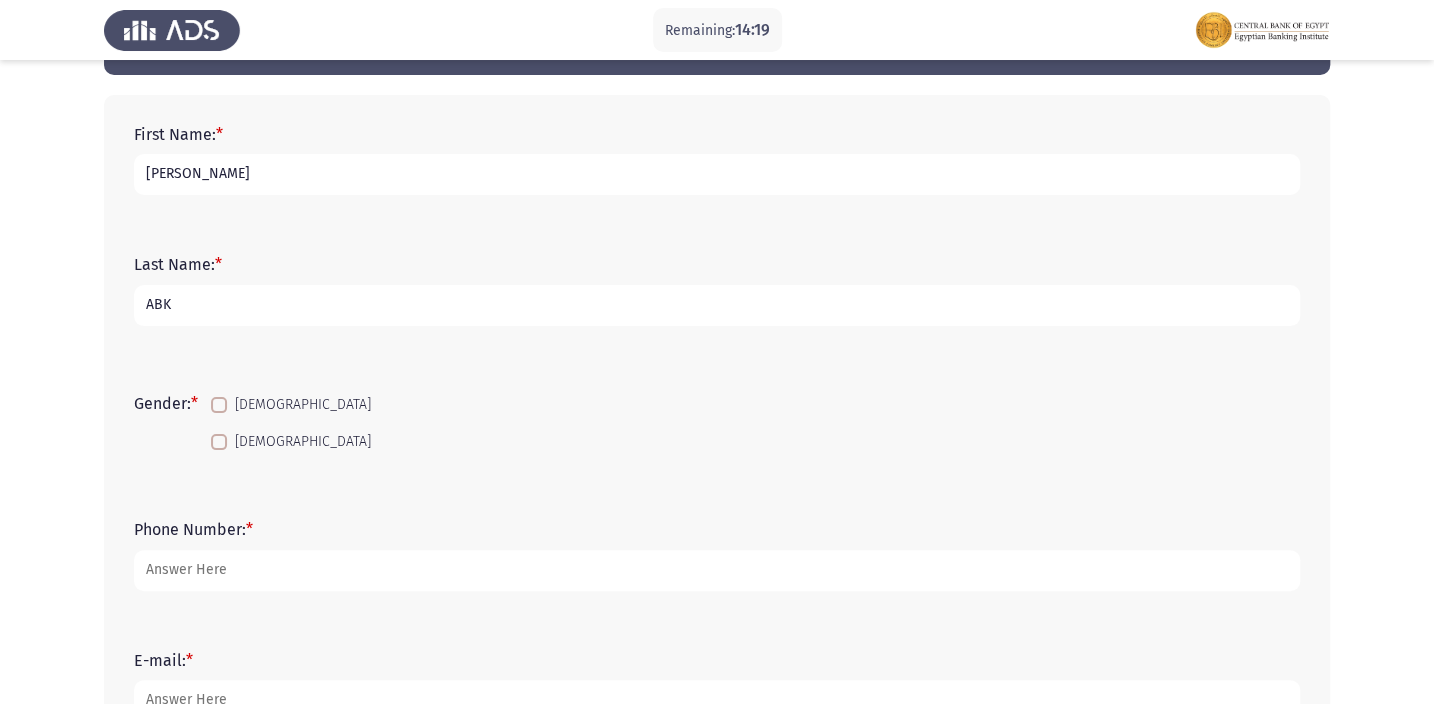 type on "ABK" 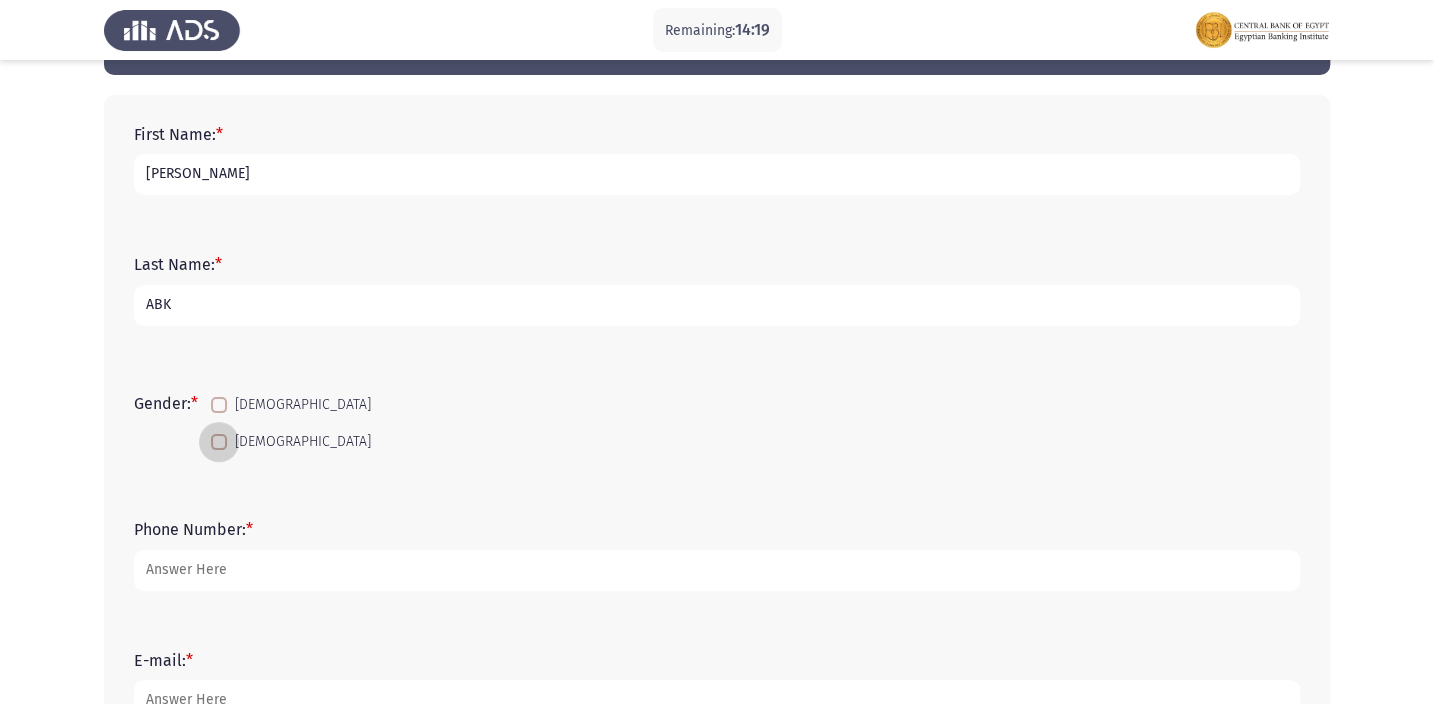 click at bounding box center [219, 442] 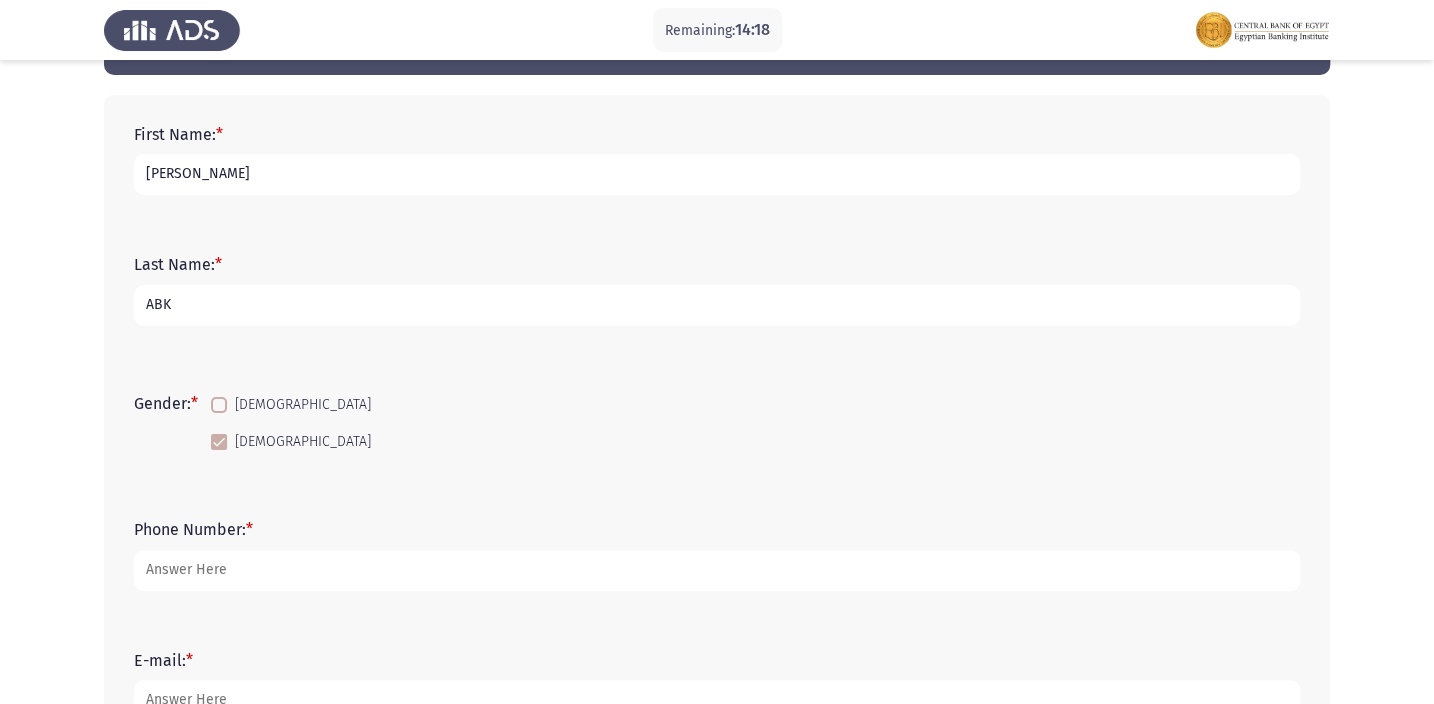 scroll, scrollTop: 164, scrollLeft: 0, axis: vertical 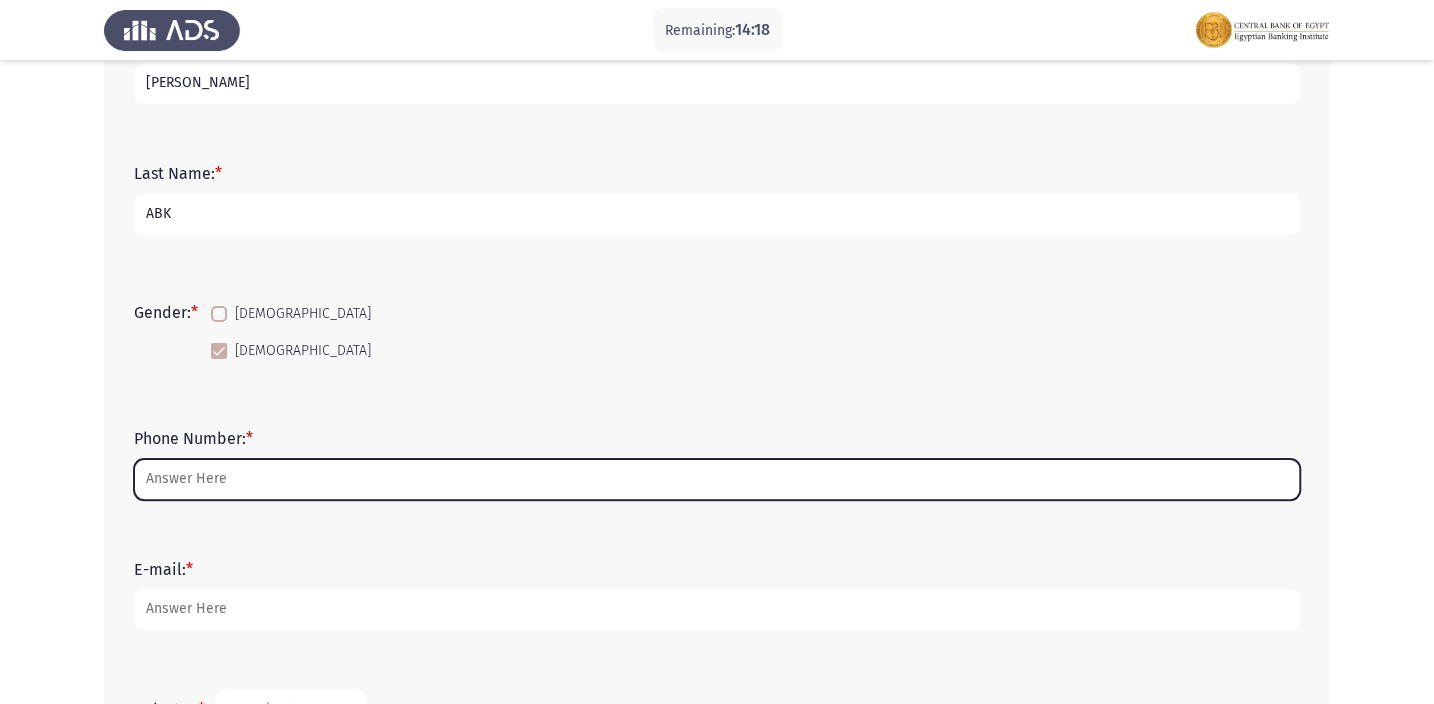 click on "Phone Number:    *" at bounding box center (717, 479) 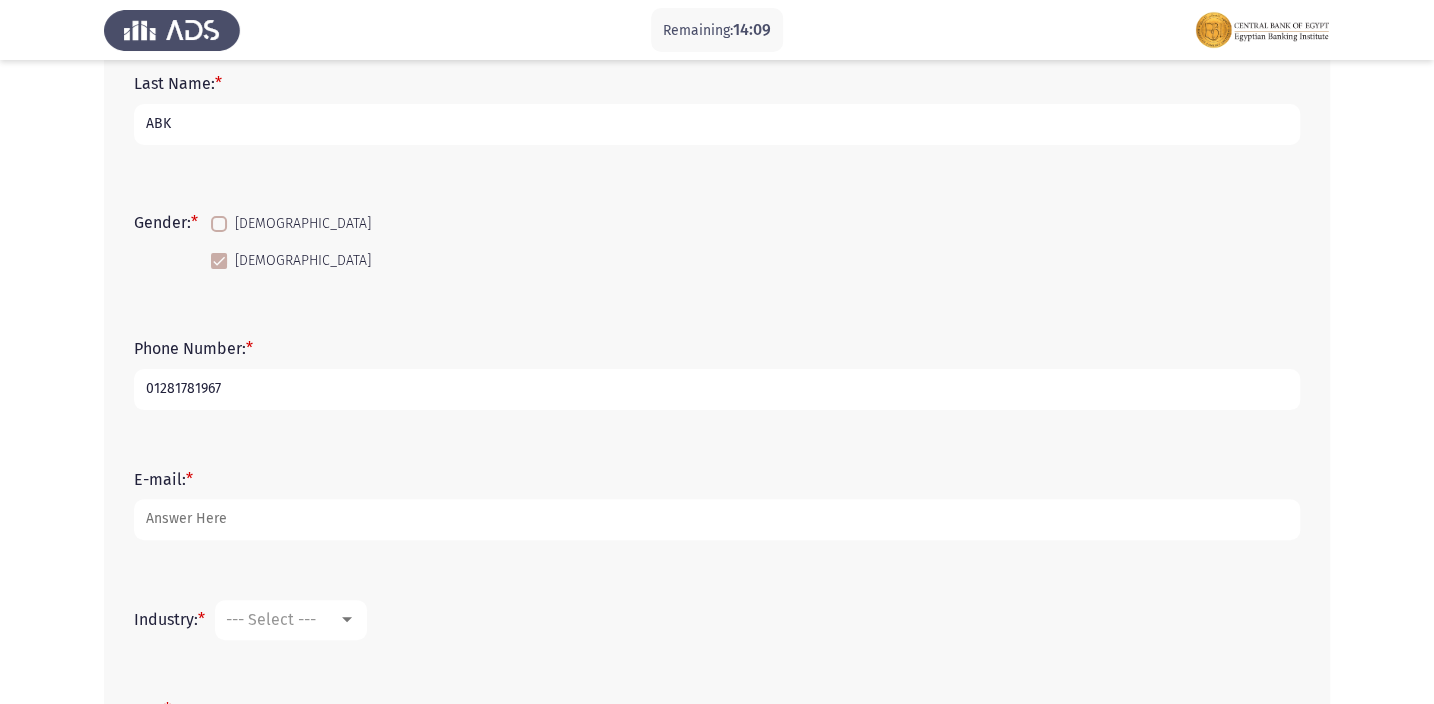 scroll, scrollTop: 255, scrollLeft: 0, axis: vertical 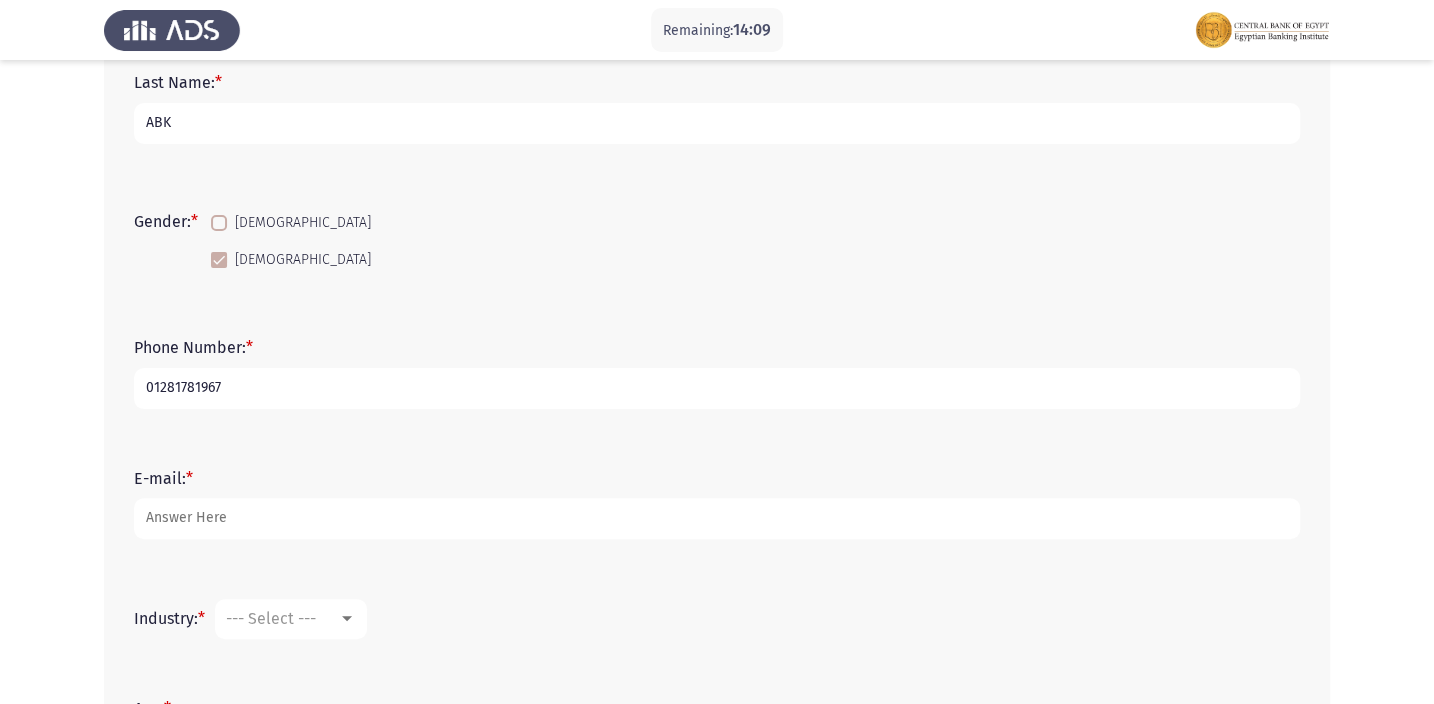 type on "01281781967" 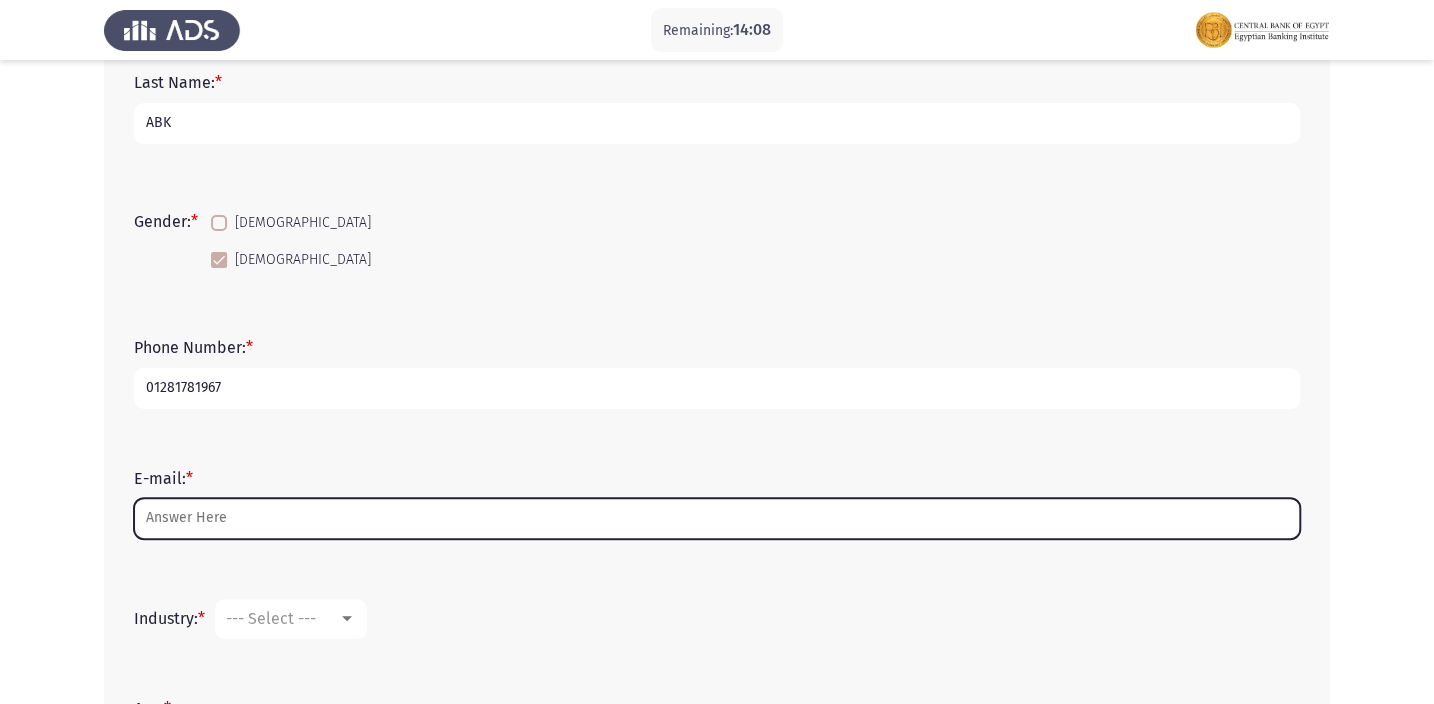 click on "E-mail:   *" at bounding box center [717, 518] 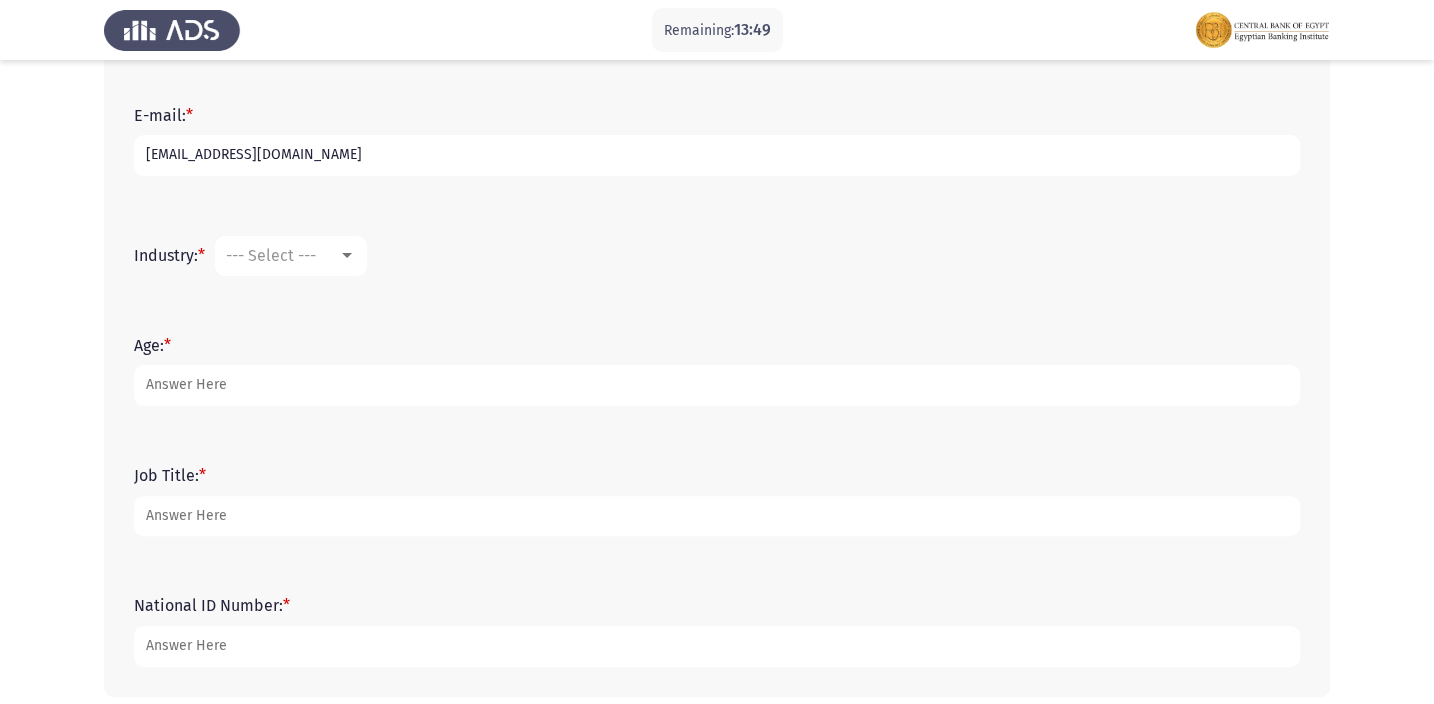 scroll, scrollTop: 619, scrollLeft: 0, axis: vertical 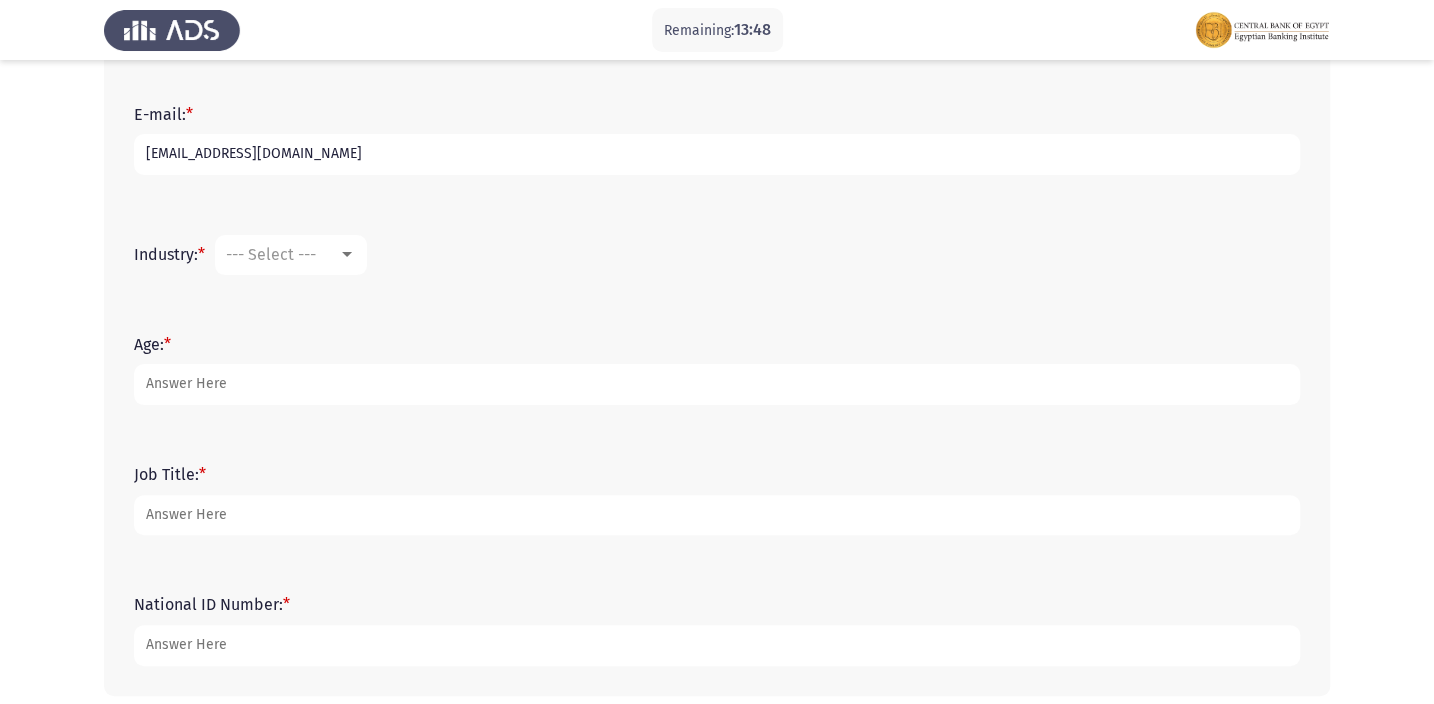 type on "[EMAIL_ADDRESS][DOMAIN_NAME]" 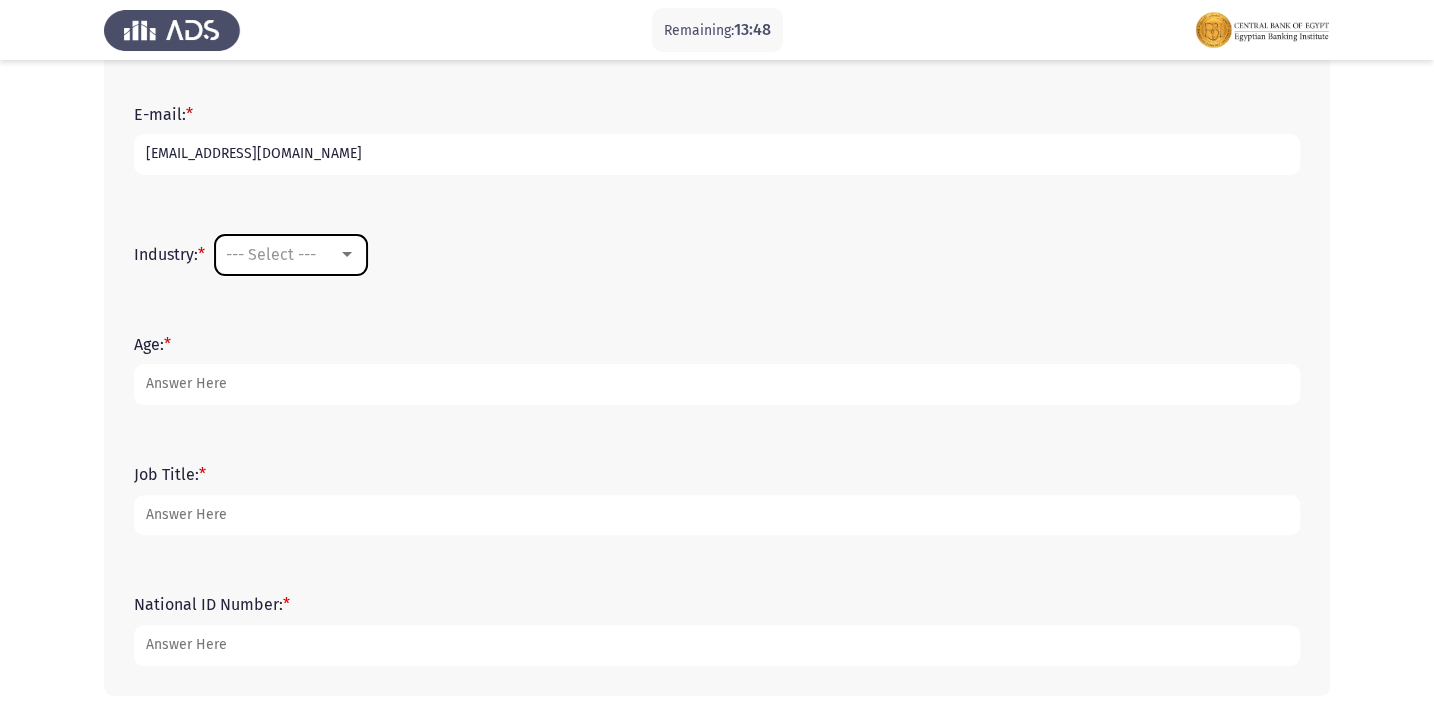 click at bounding box center [347, 254] 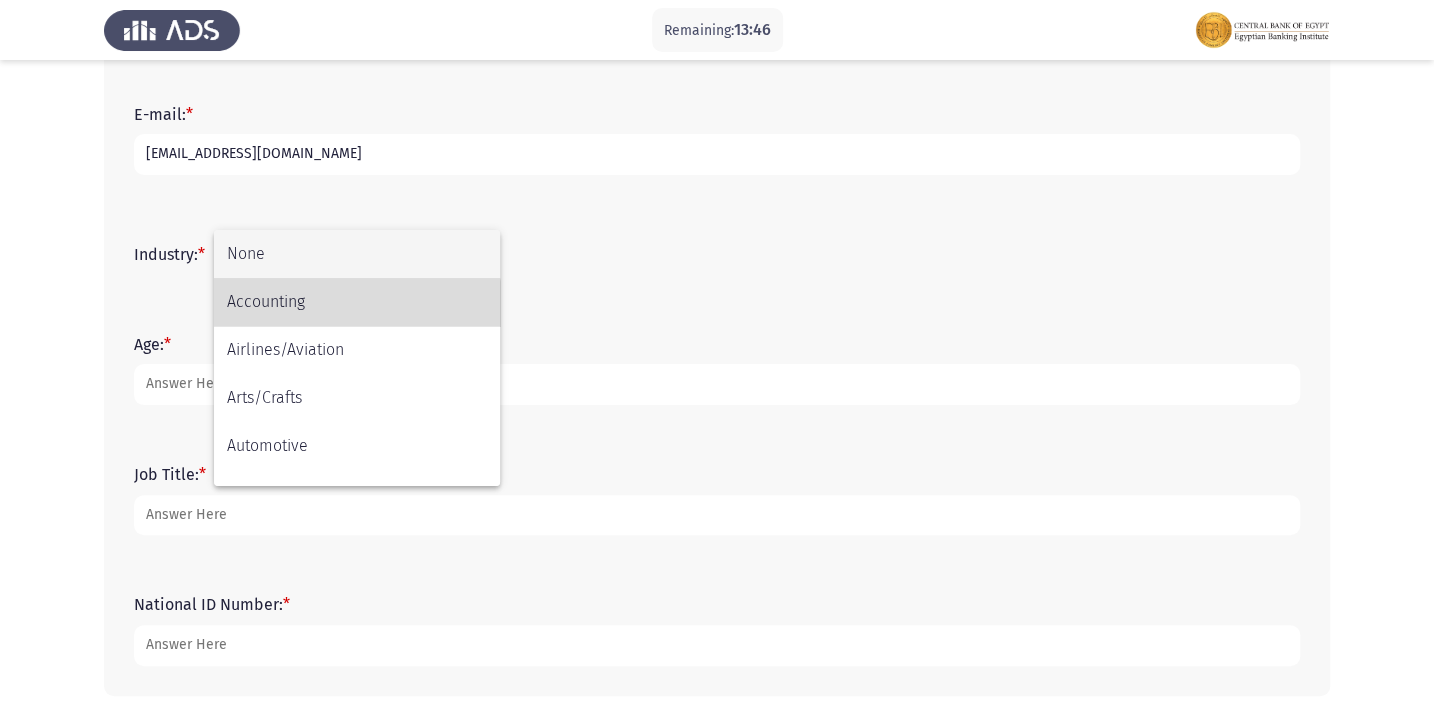 click on "Accounting" at bounding box center [357, 302] 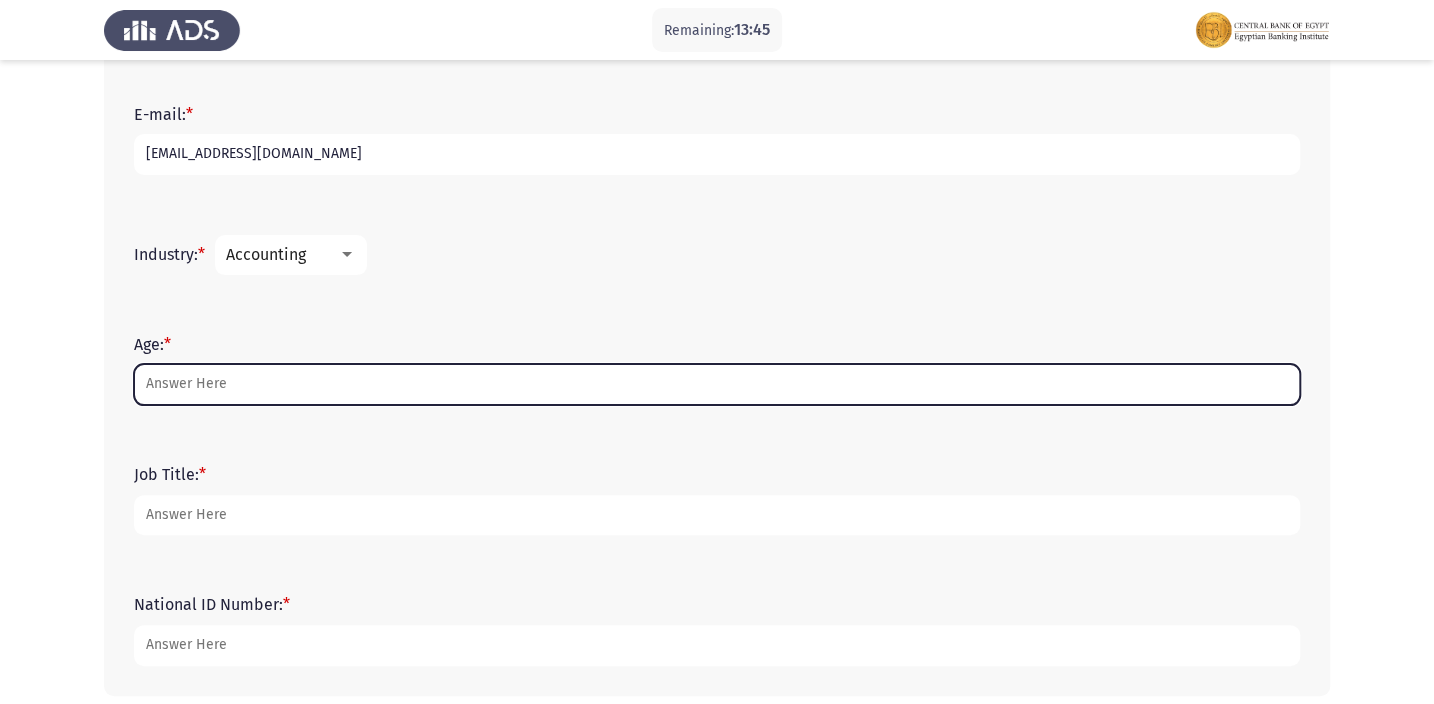 click on "Age:   *" at bounding box center (717, 384) 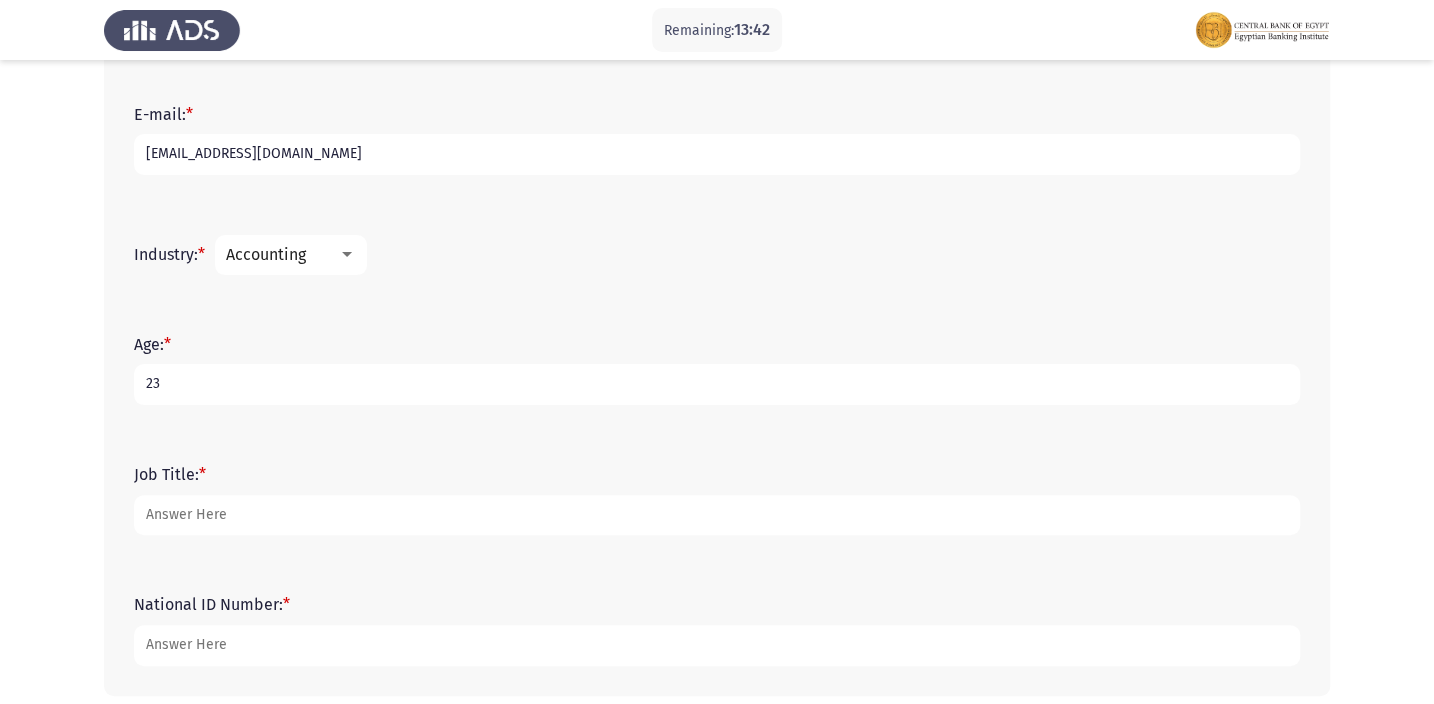 type on "23" 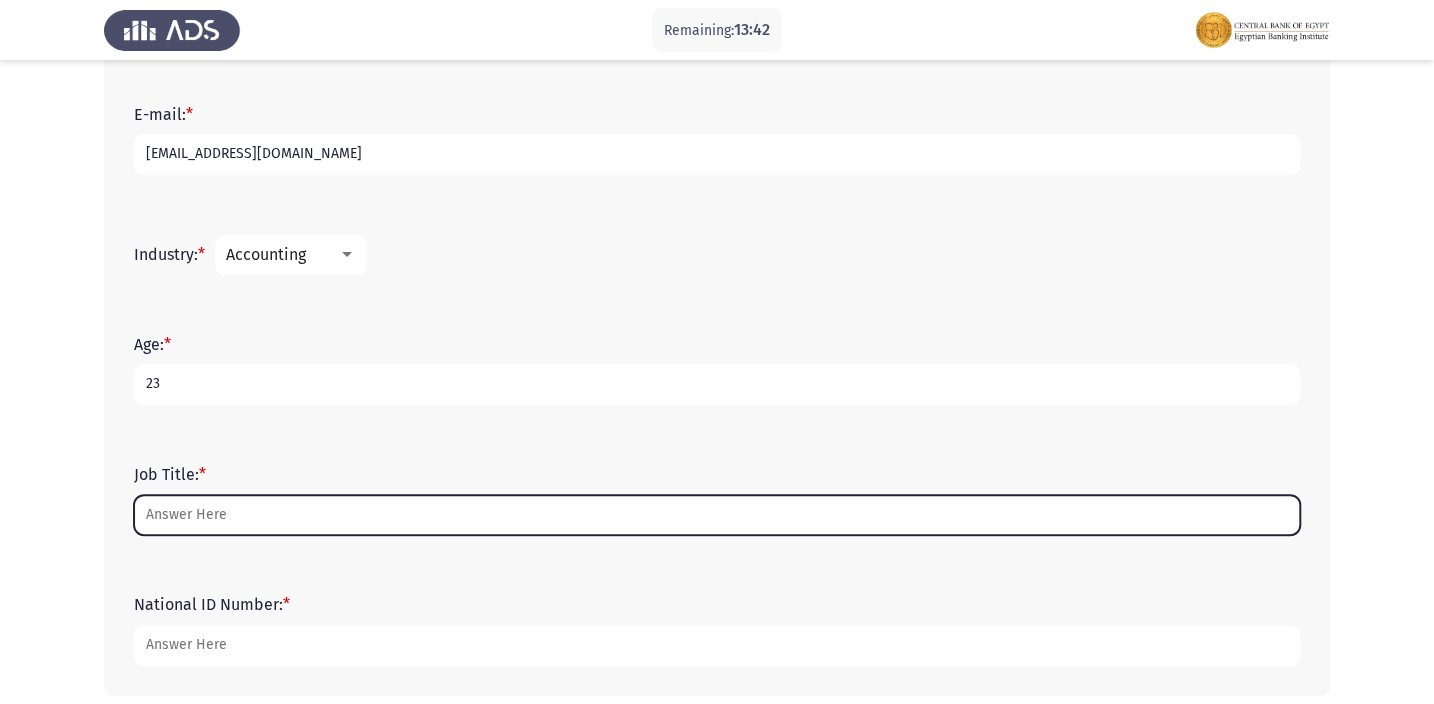 click on "Job Title:   *" at bounding box center (717, 515) 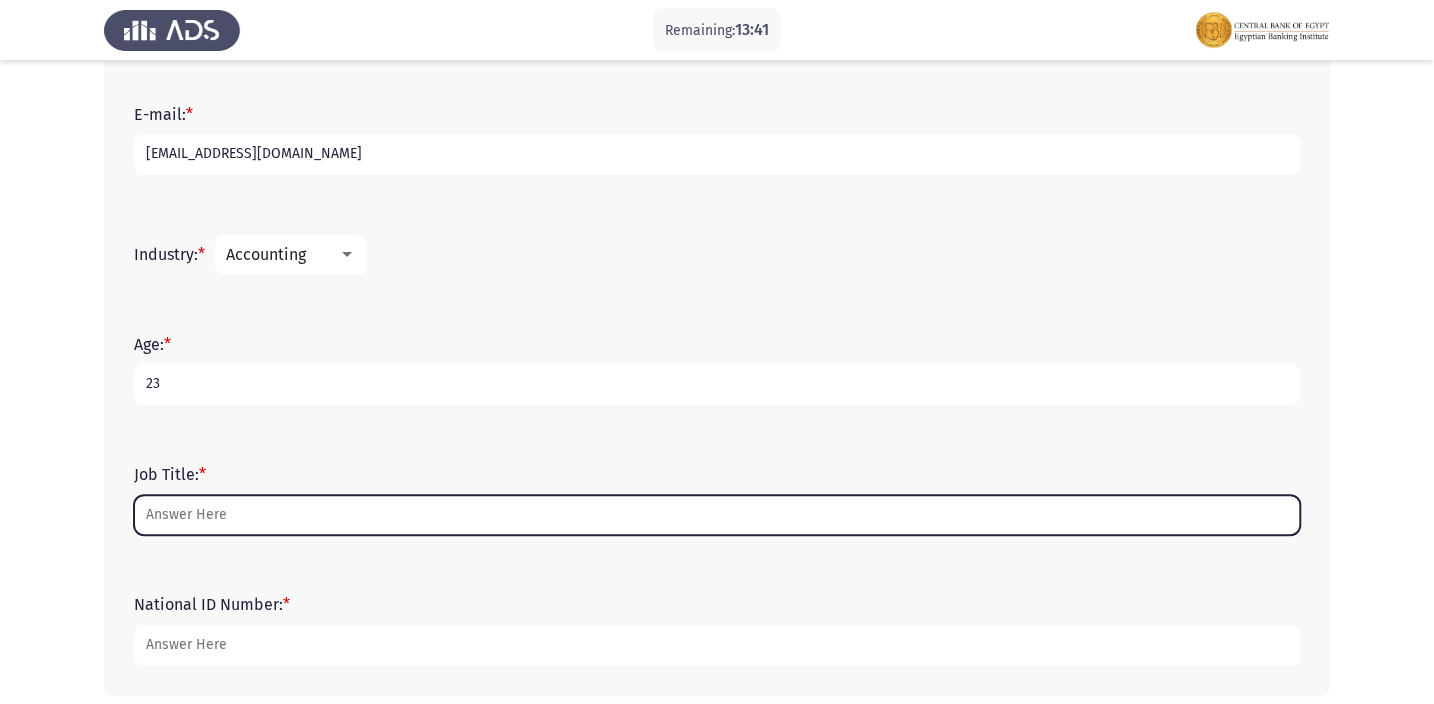 scroll, scrollTop: 710, scrollLeft: 0, axis: vertical 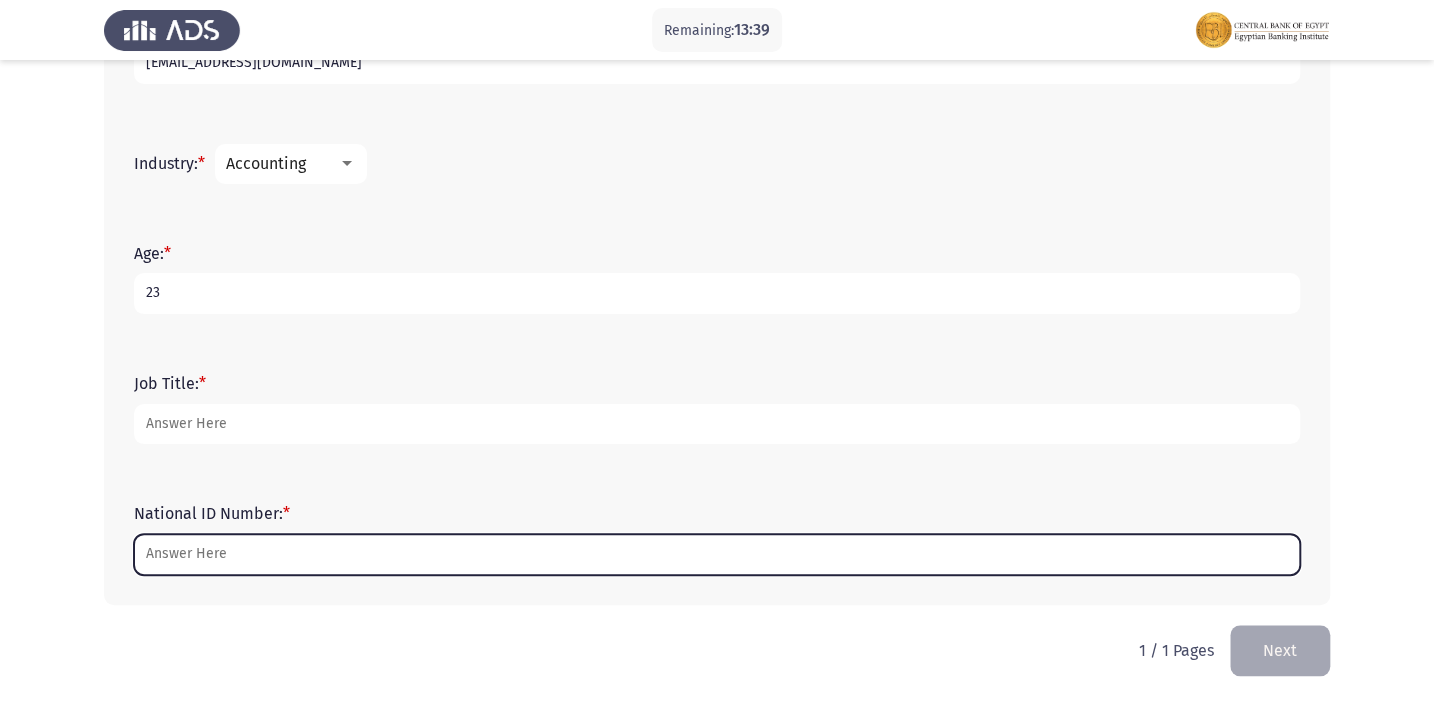 click on "National ID Number:   *" at bounding box center (717, 554) 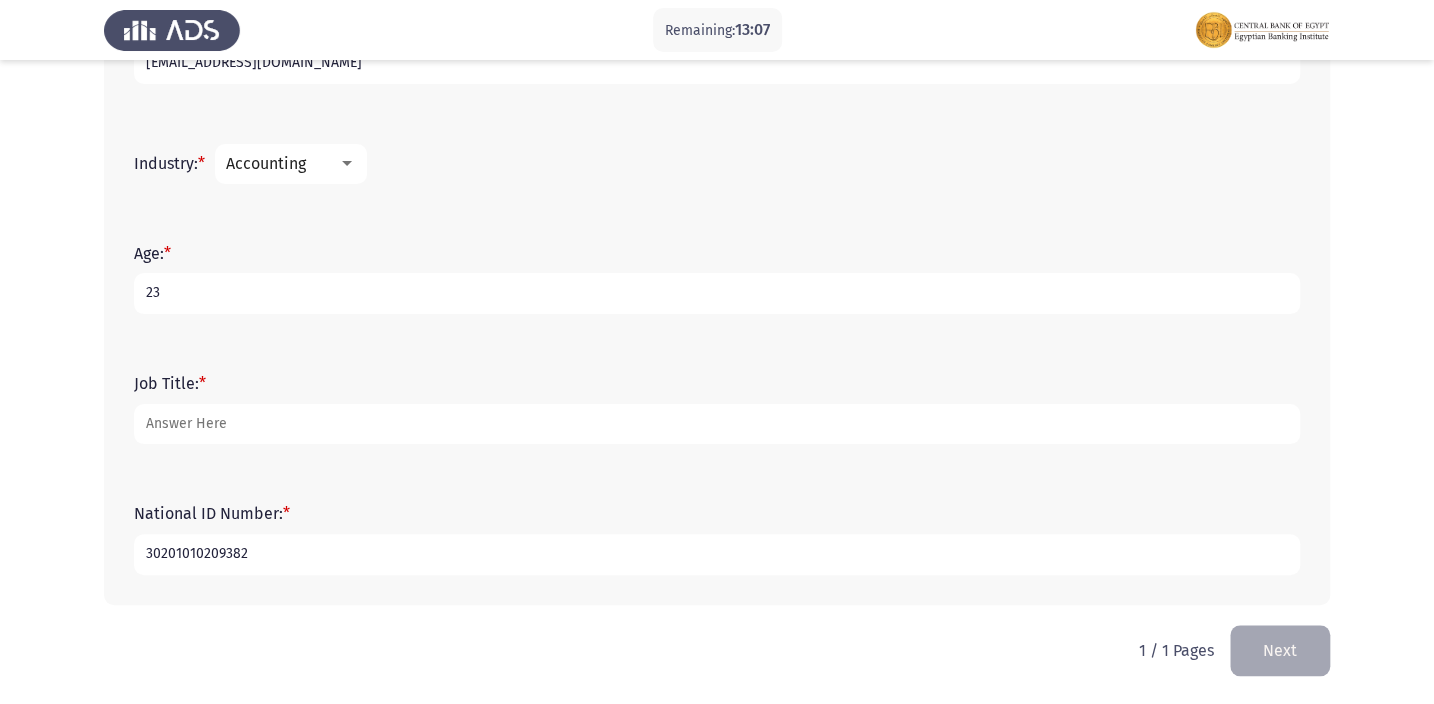 type on "30201010209382" 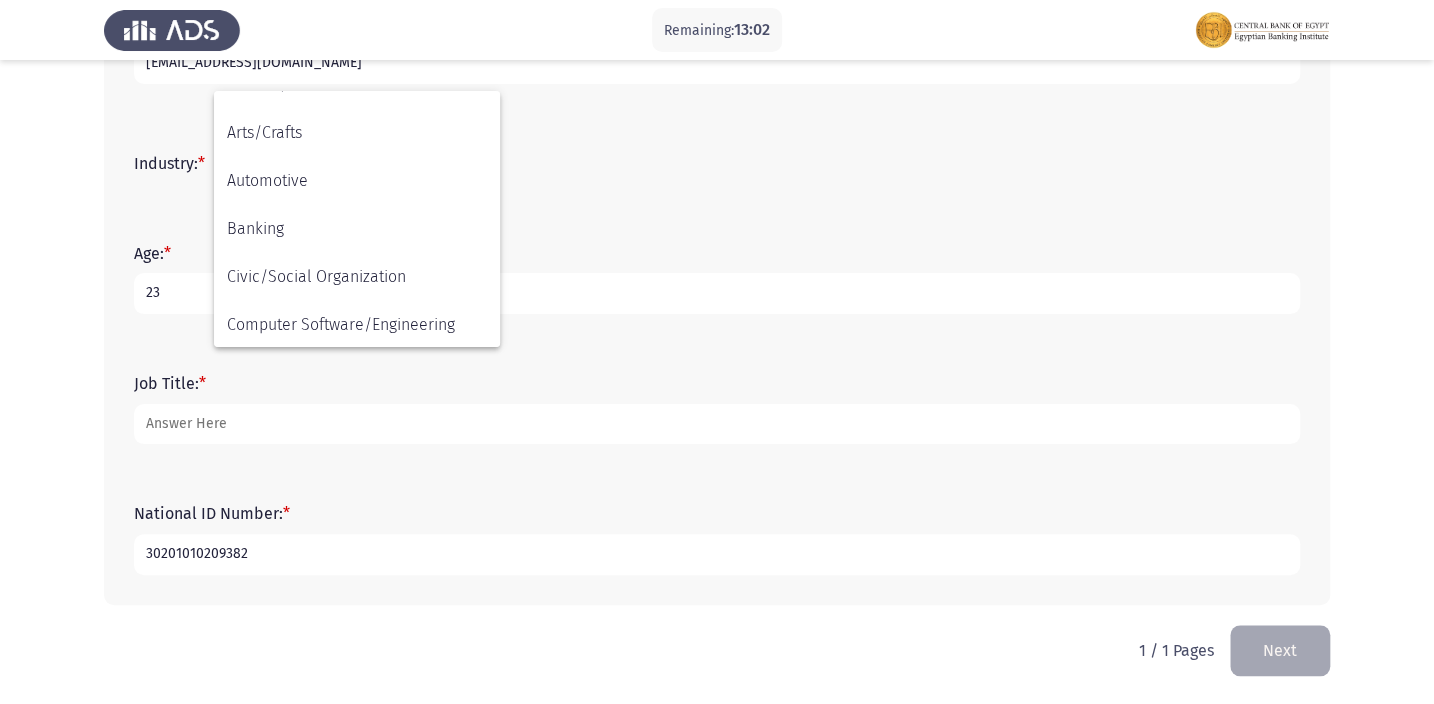 scroll, scrollTop: 0, scrollLeft: 0, axis: both 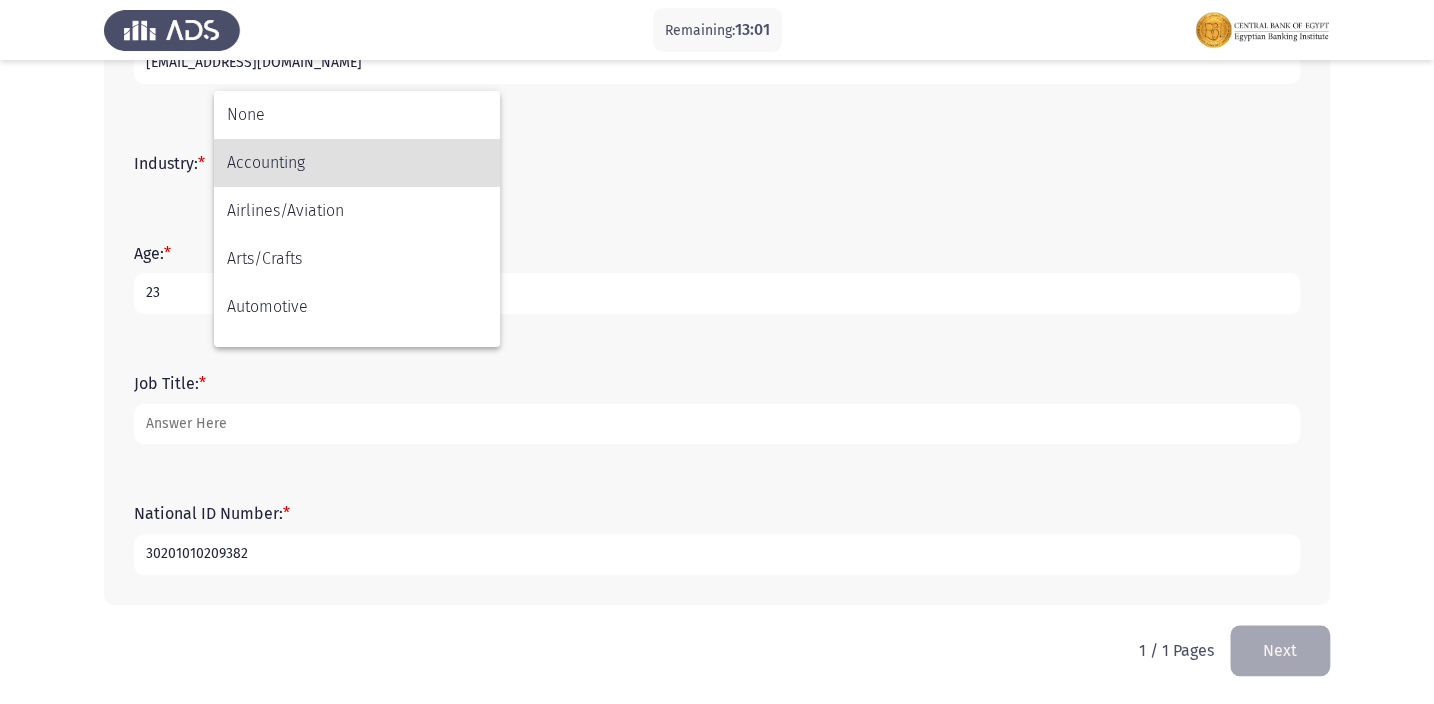 click at bounding box center [717, 352] 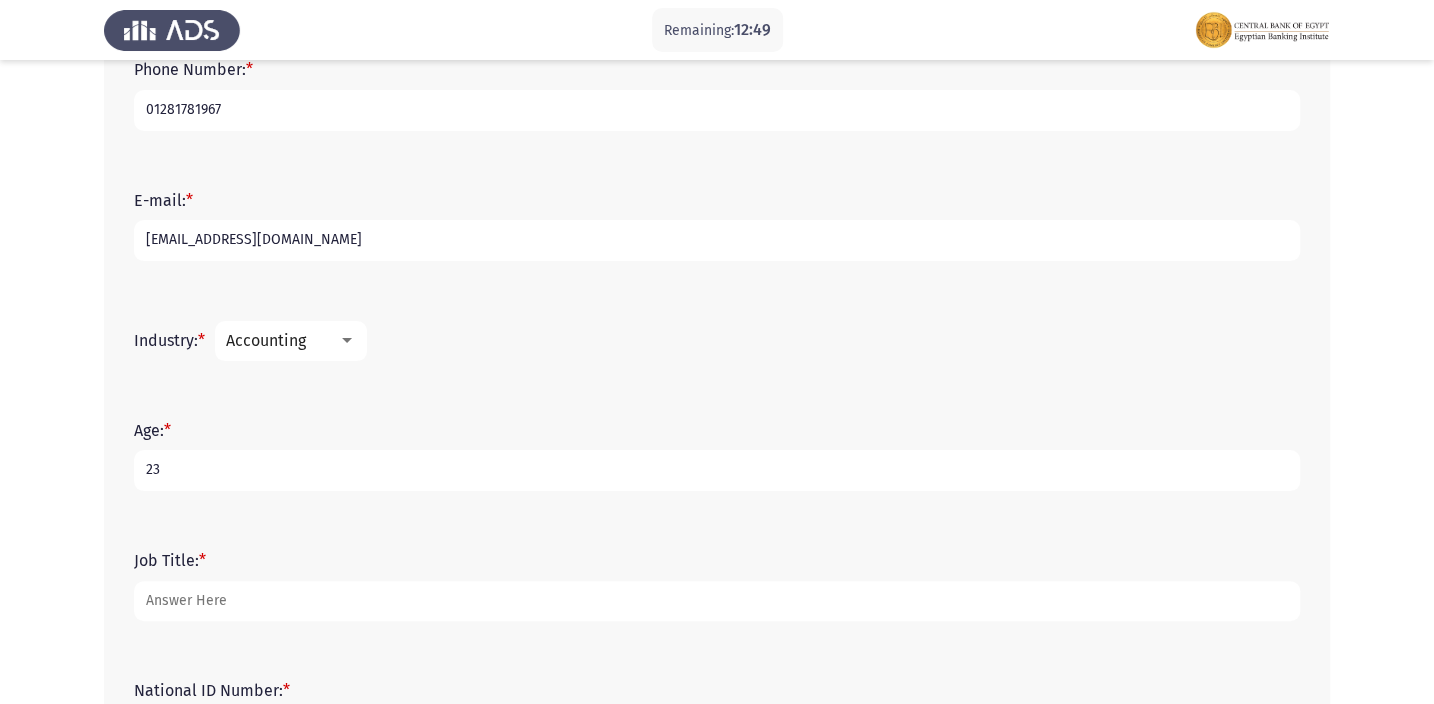 scroll, scrollTop: 710, scrollLeft: 0, axis: vertical 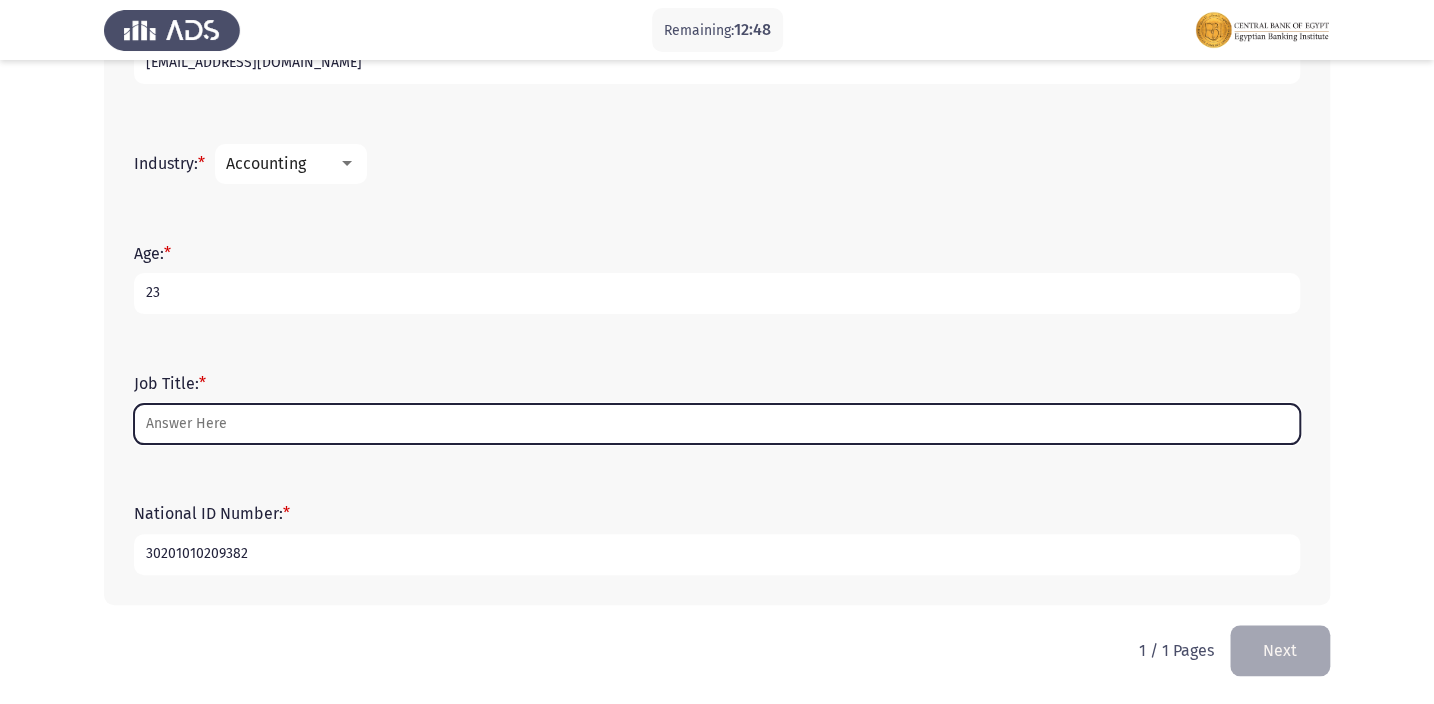 click on "Job Title:   *" at bounding box center [717, 424] 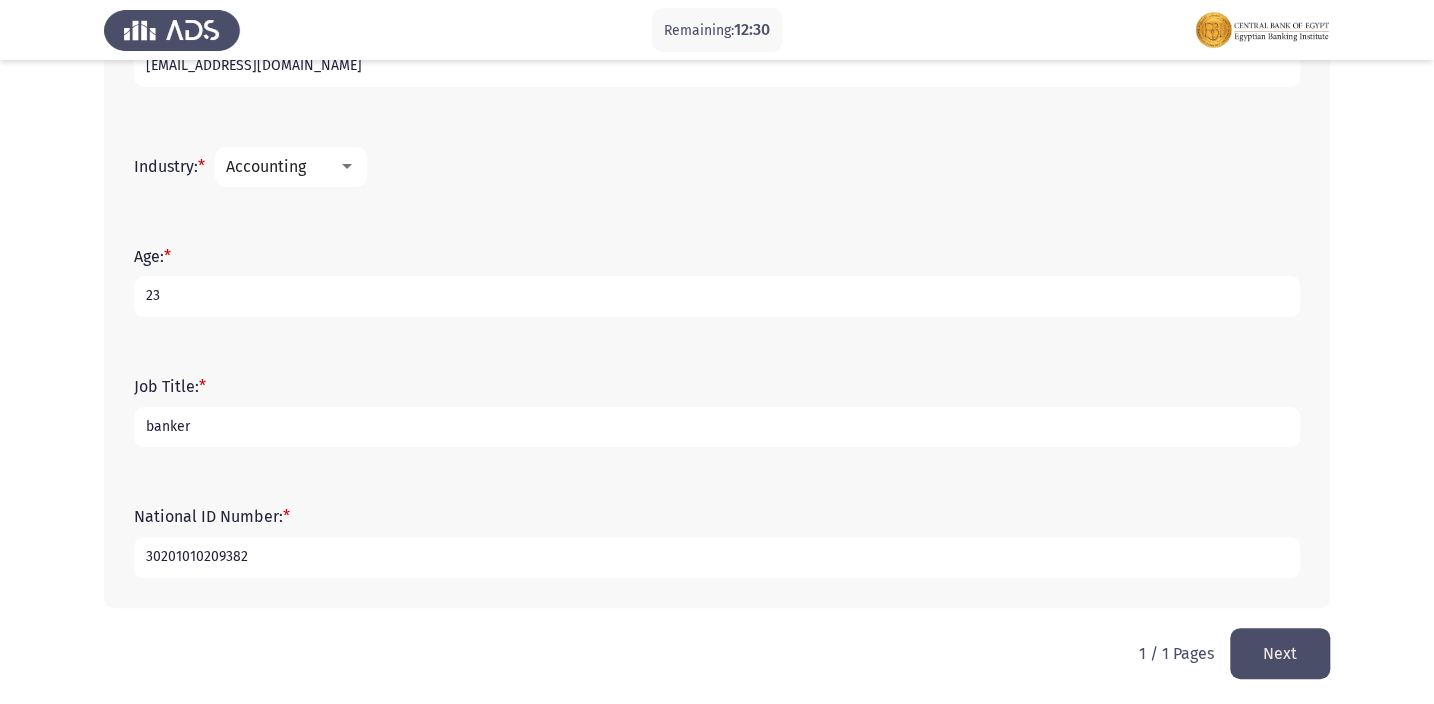 scroll, scrollTop: 710, scrollLeft: 0, axis: vertical 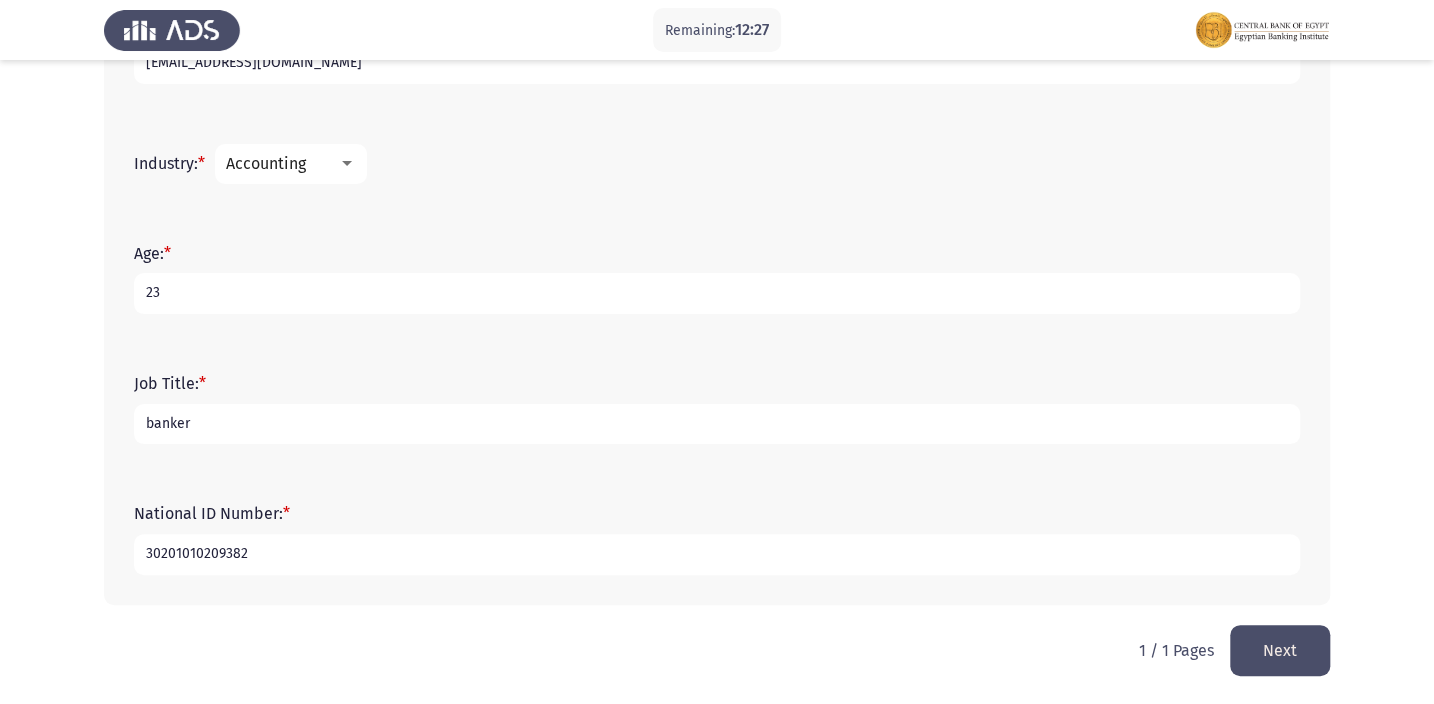 type on "banker" 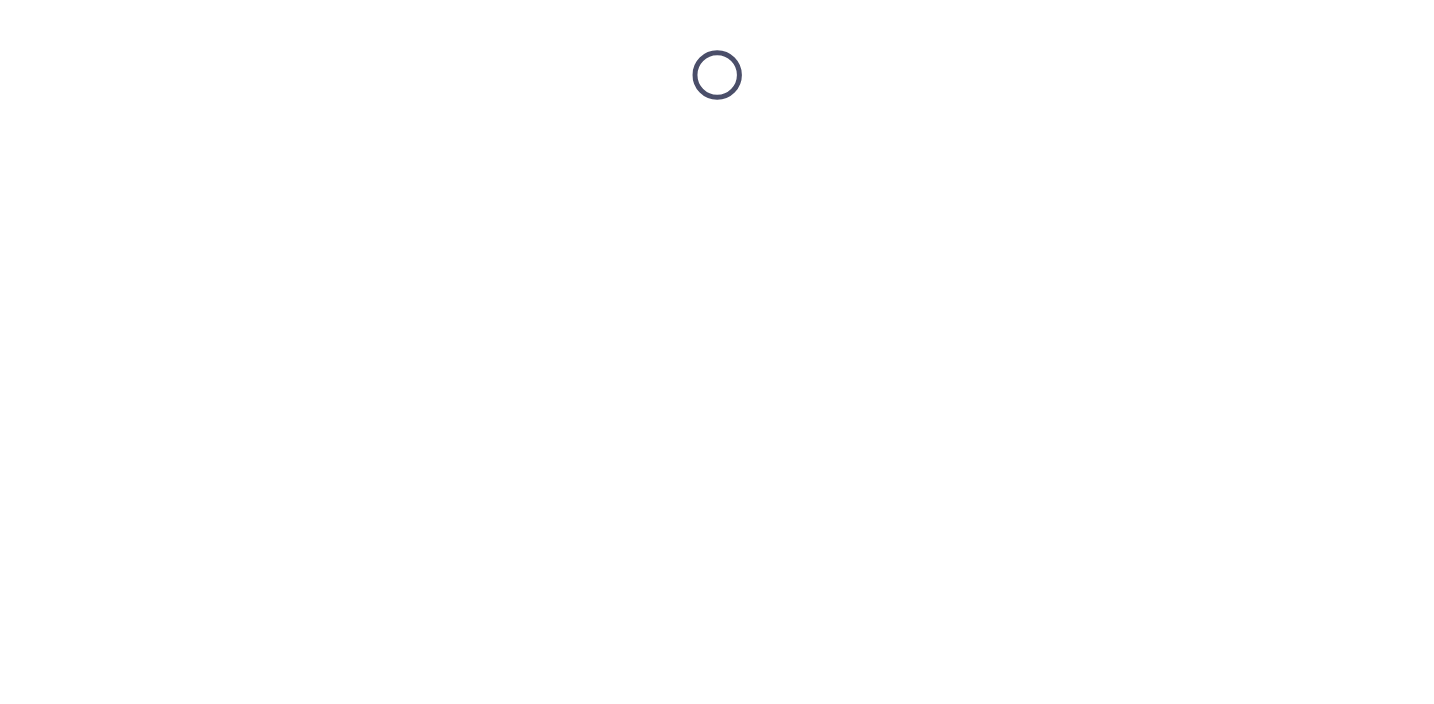 scroll, scrollTop: 0, scrollLeft: 0, axis: both 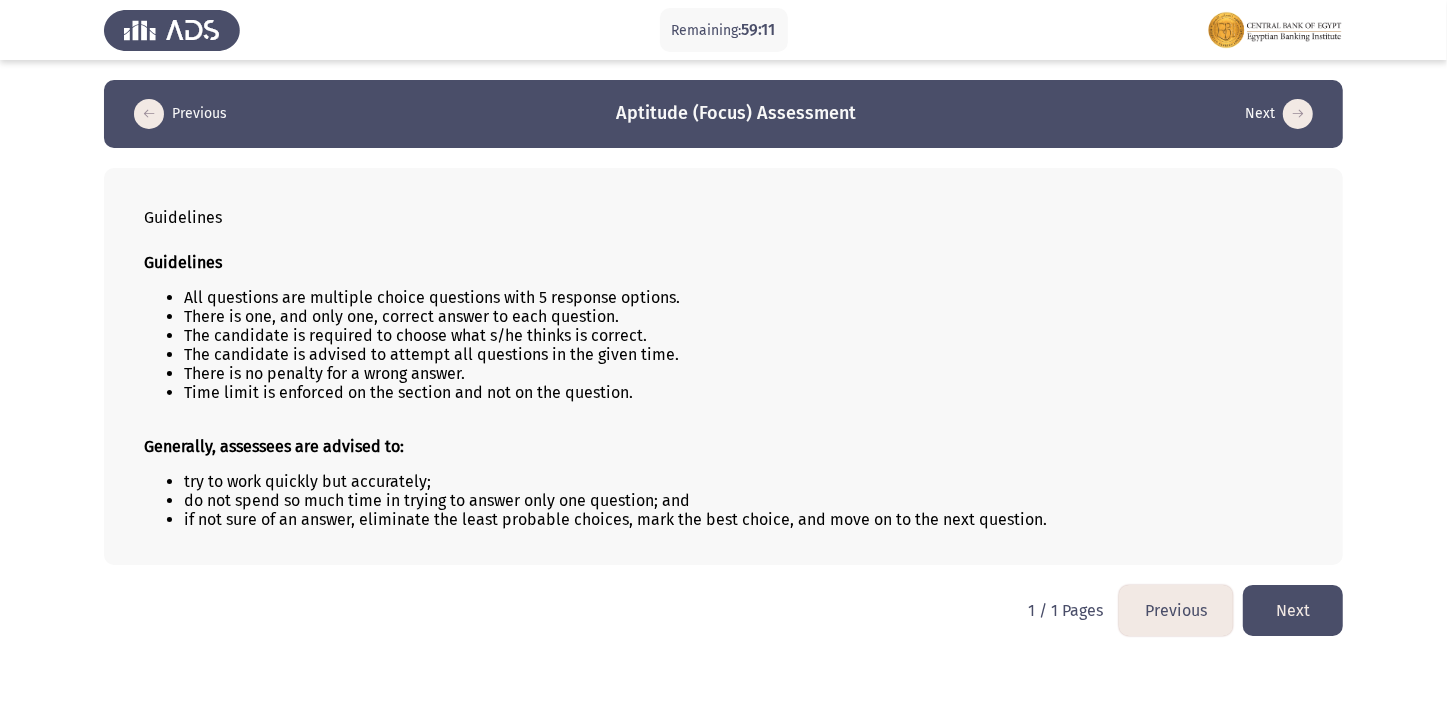 click on "Next" 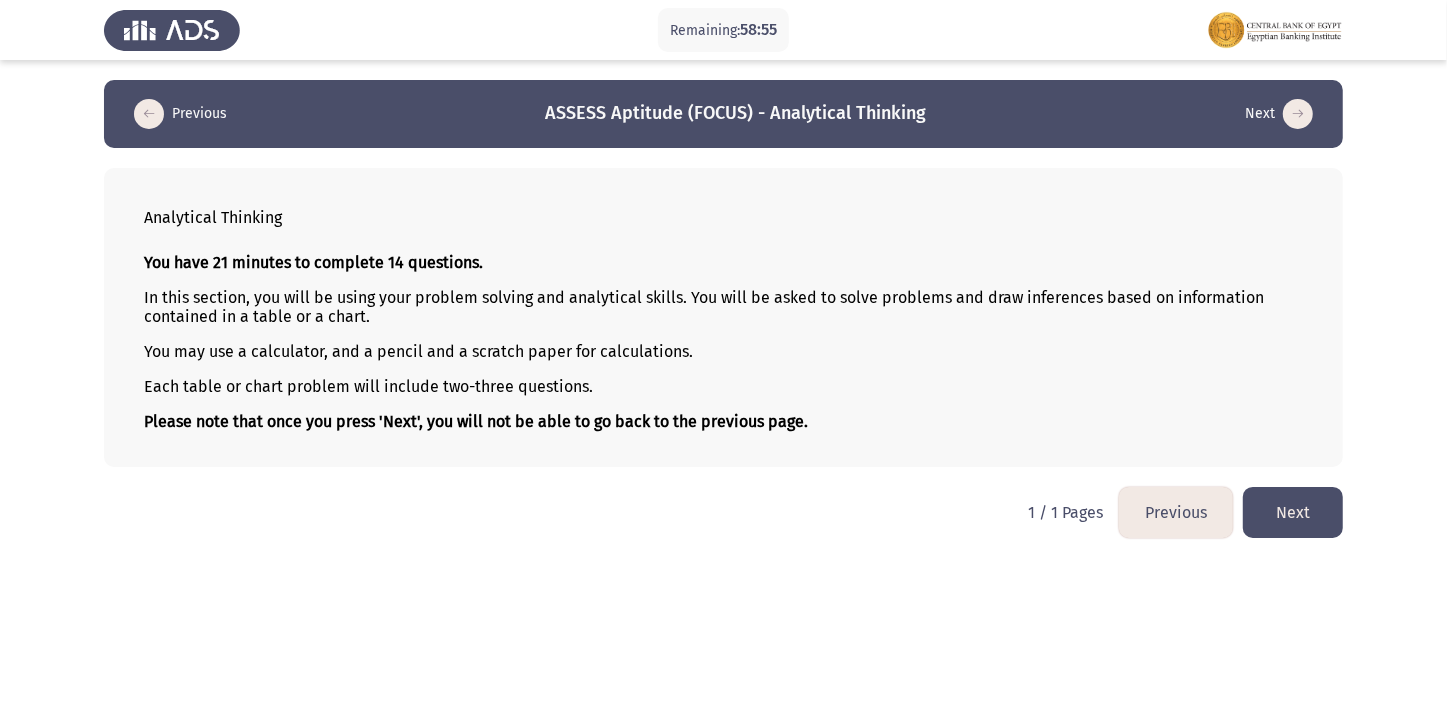 click on "Next" 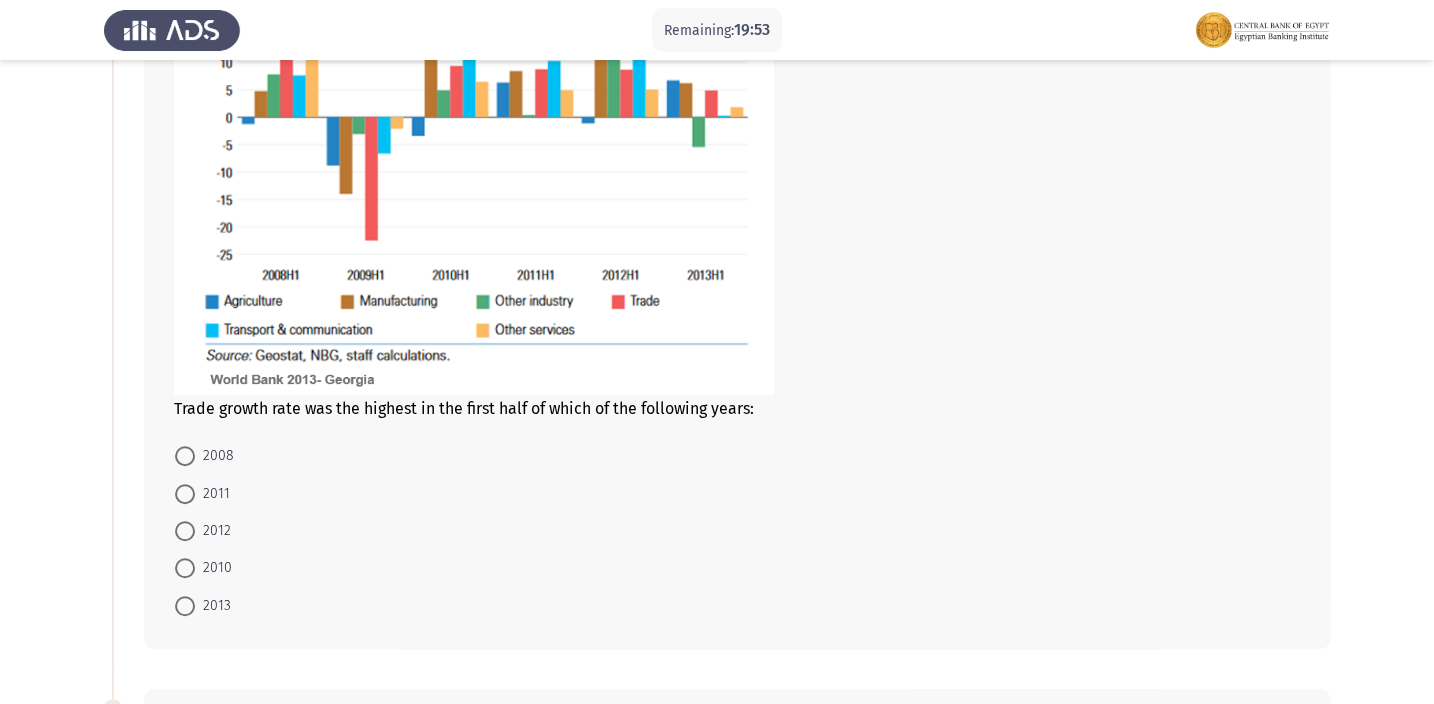 scroll, scrollTop: 363, scrollLeft: 0, axis: vertical 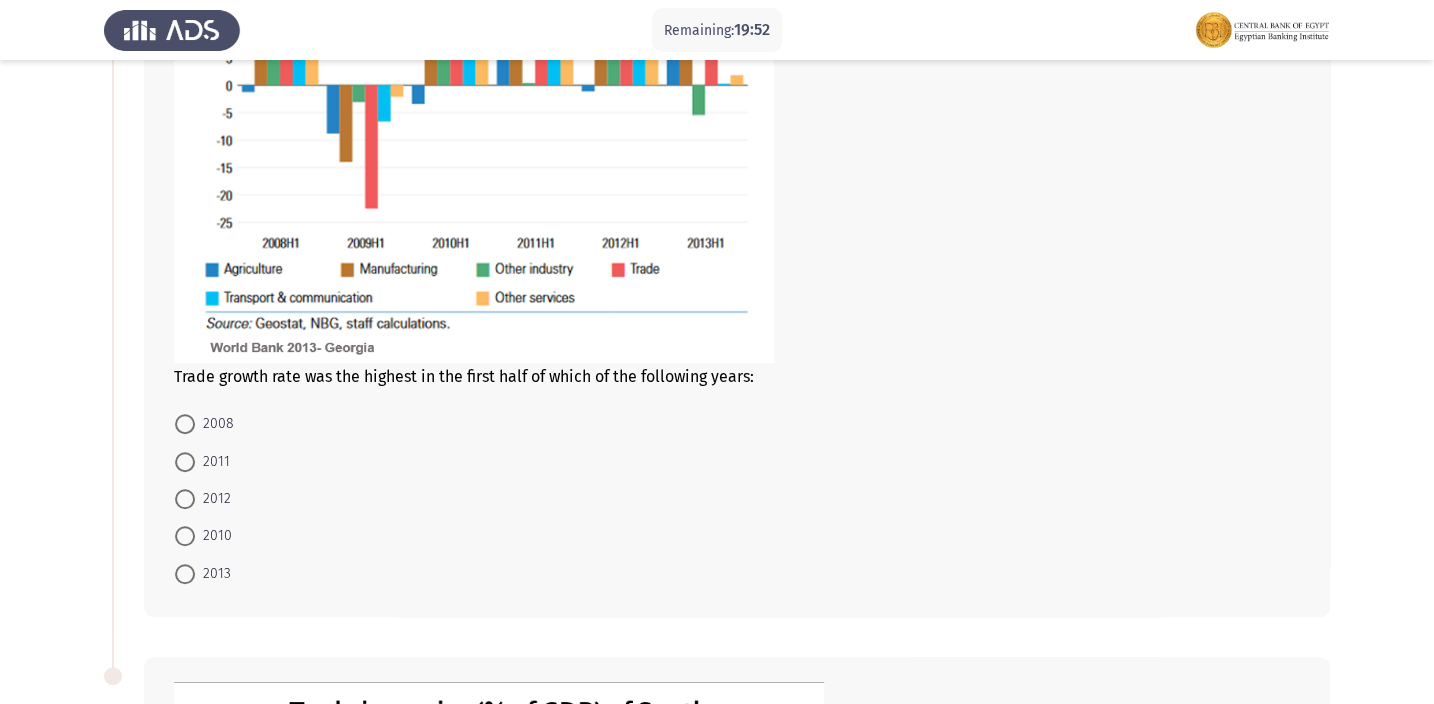 click at bounding box center (185, 424) 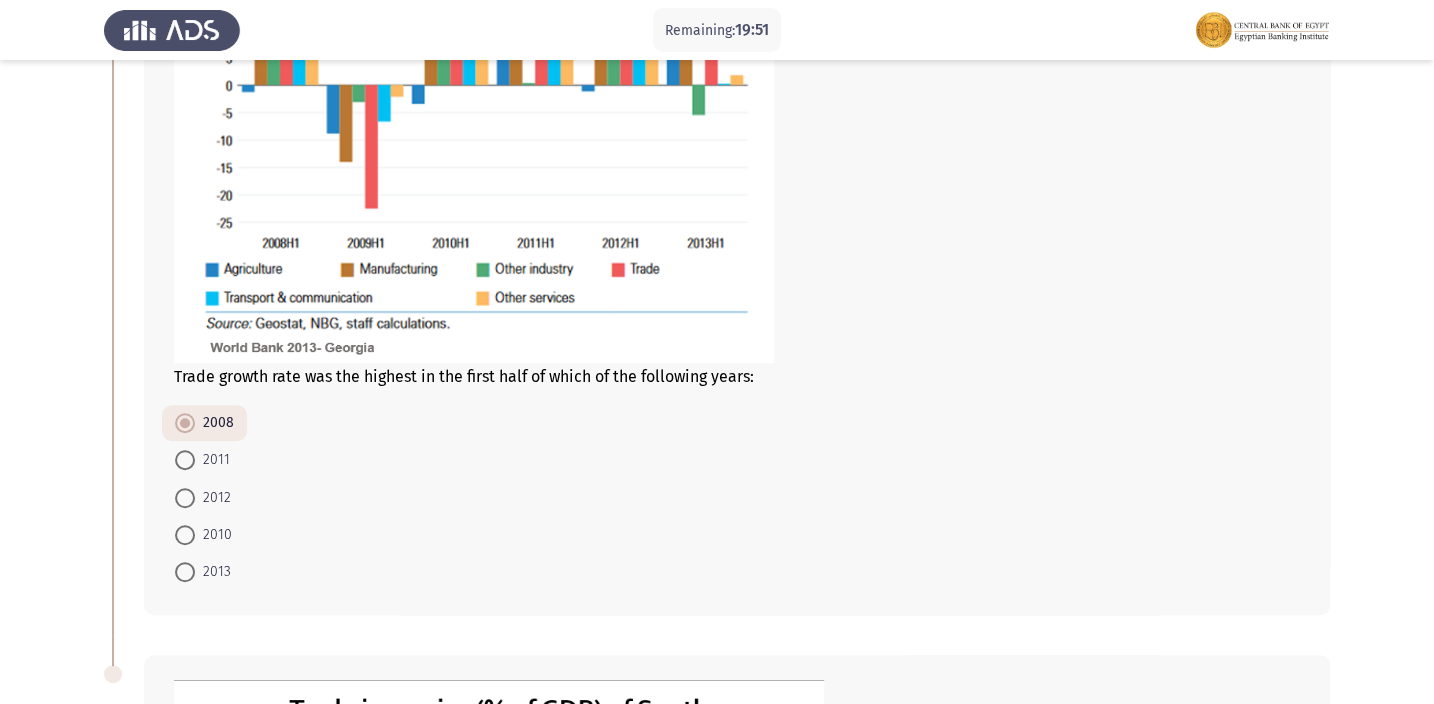 click on "2008     2011     2012     2010     2013" 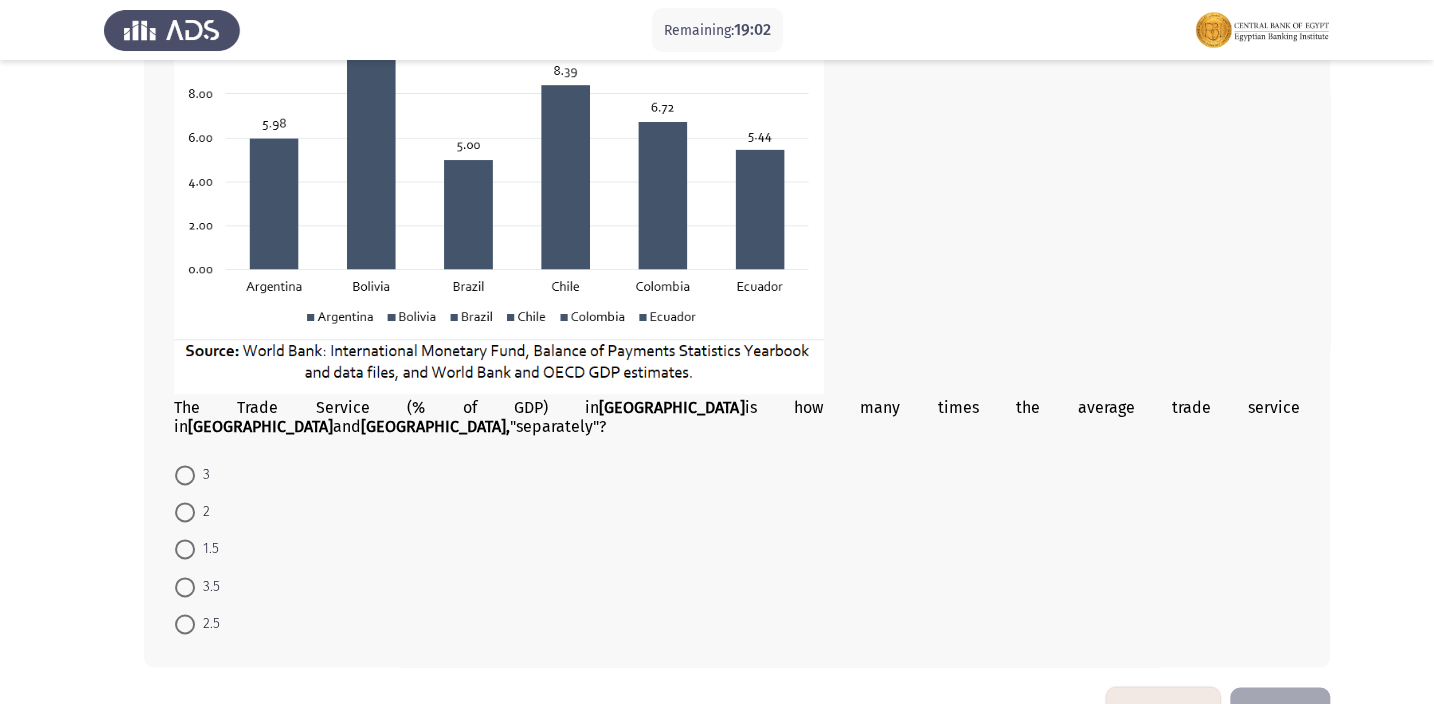 scroll, scrollTop: 1181, scrollLeft: 0, axis: vertical 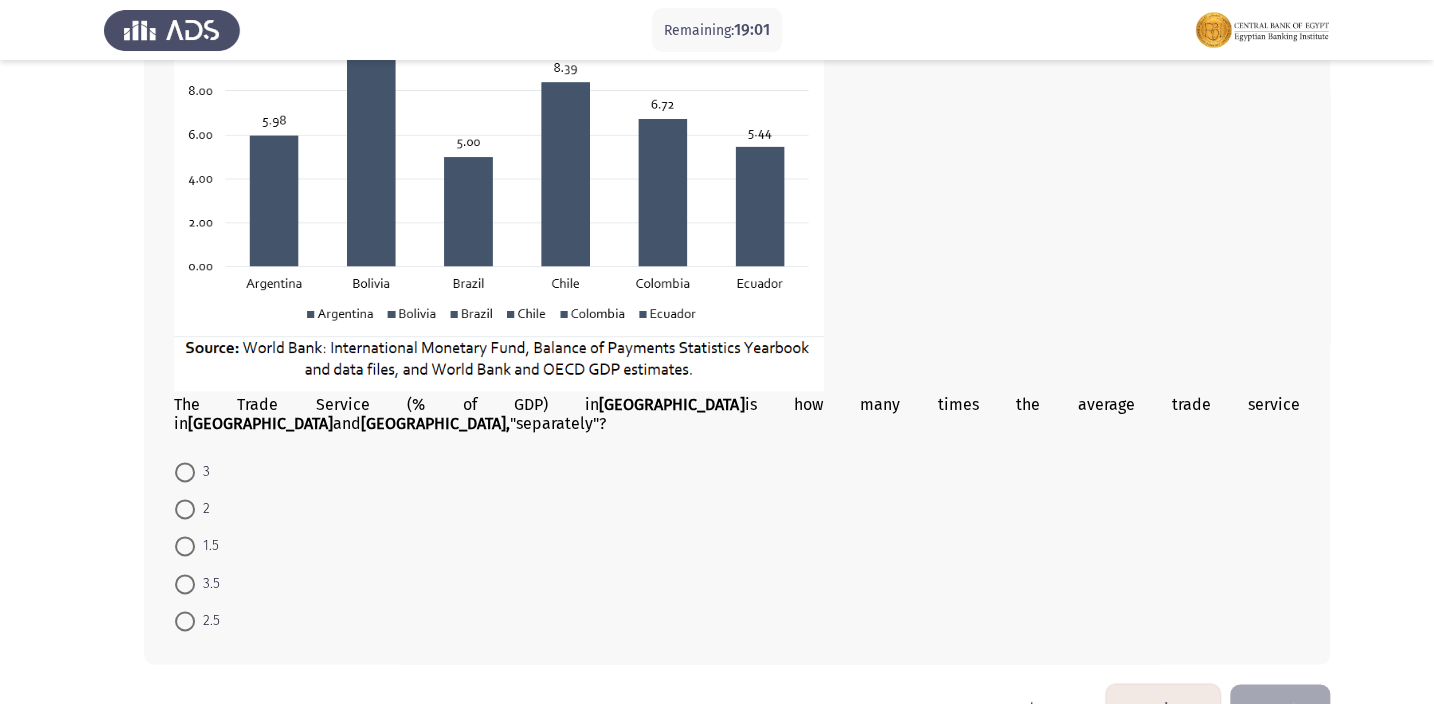 click at bounding box center [185, 546] 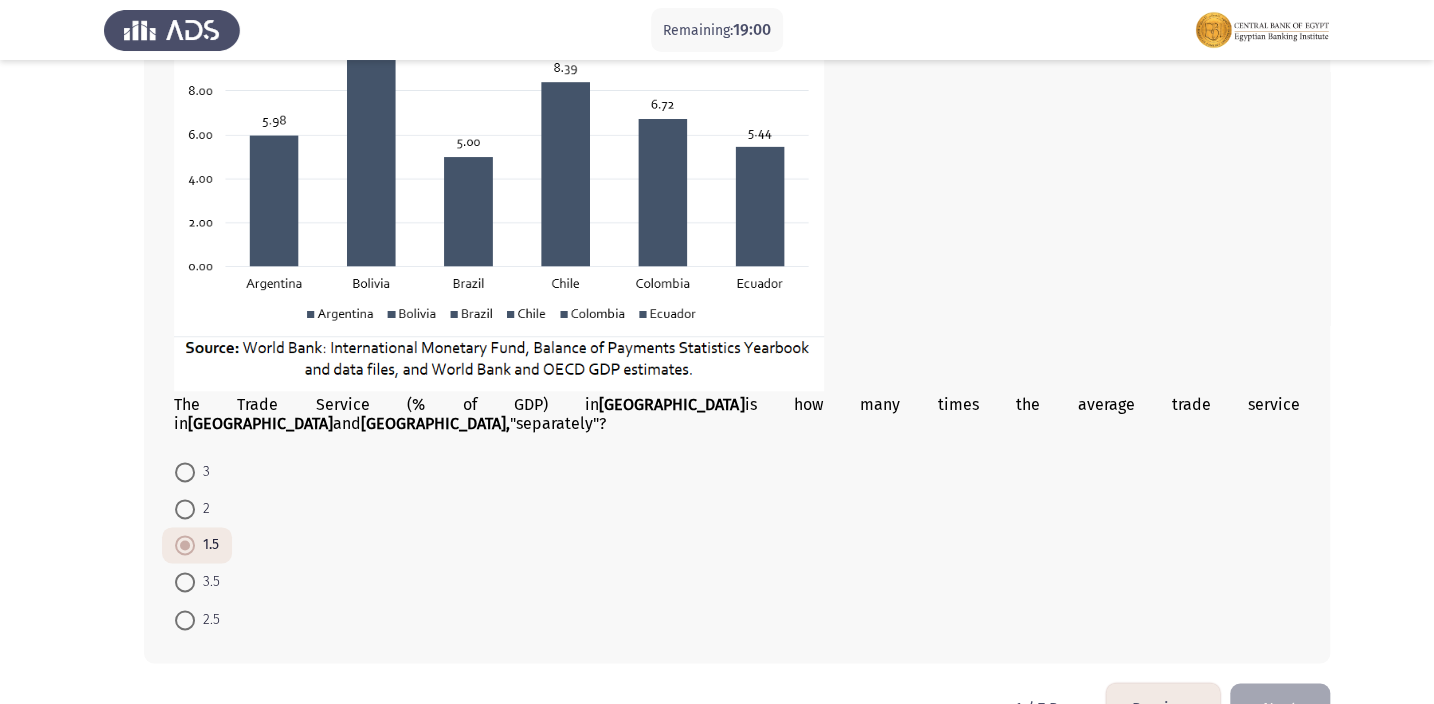 click on "Remaining:  19:00  Previous   ASSESS Aptitude (FOCUS) - Analytical Thinking   Next  Trade growth rate was the highest in the first half of which of the following years:    2008     2011     2012     2010     2013  The Trade Service (% of GDP) in  [GEOGRAPHIC_DATA]  is how many times the average trade service in  [GEOGRAPHIC_DATA]  and  [GEOGRAPHIC_DATA],  "separately"?    3     2     1.5     3.5     2.5   1 / 7 Pages   Previous   Next" 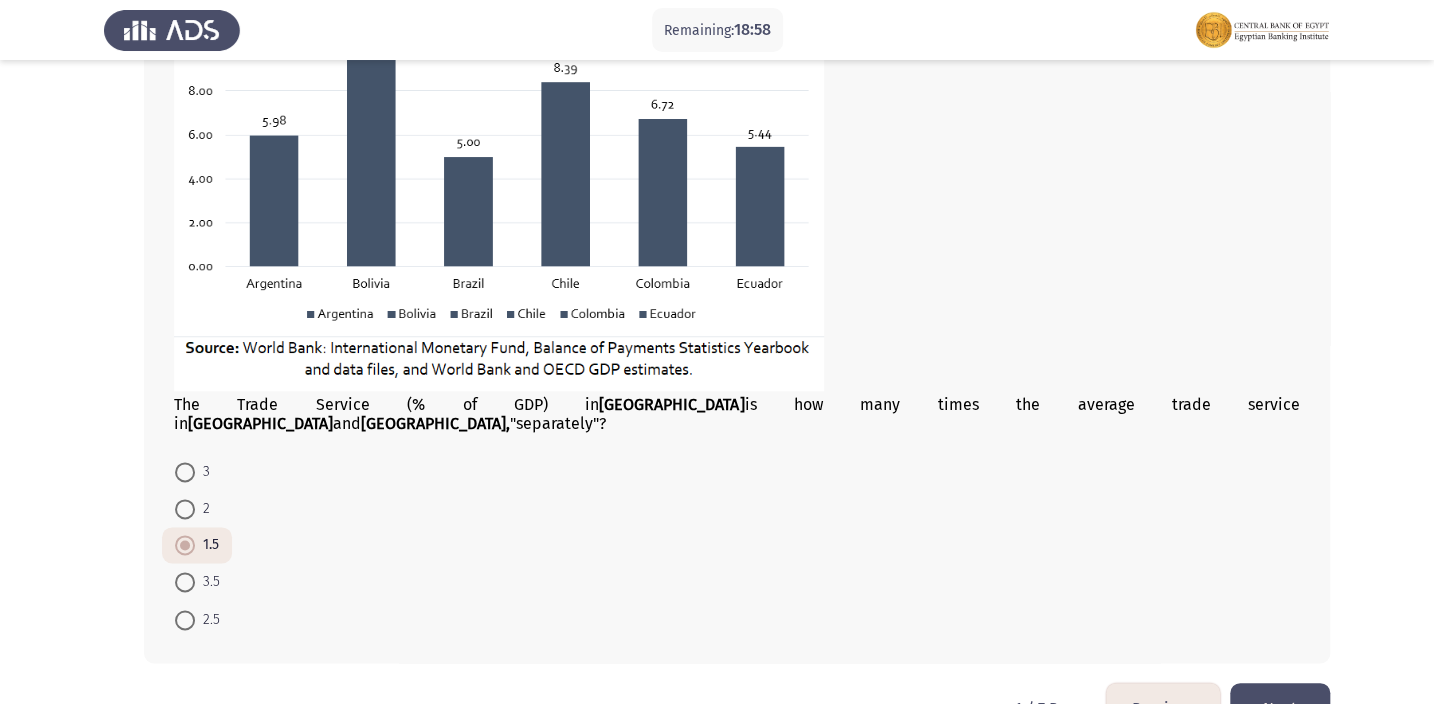 click at bounding box center [185, 509] 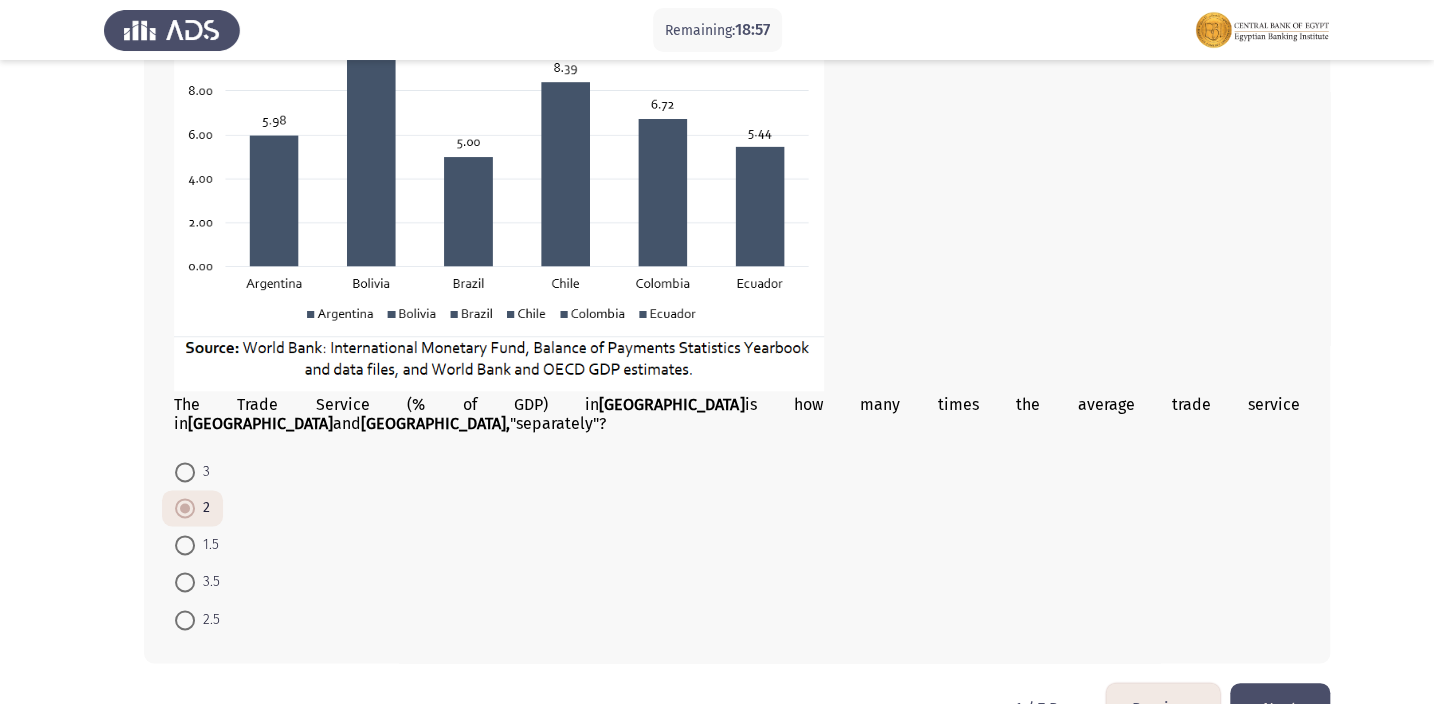 click on "The Trade Service (% of GDP) in  [GEOGRAPHIC_DATA]  is how many times the average trade service in  [GEOGRAPHIC_DATA]  and  [GEOGRAPHIC_DATA],  "separately"?    3     2     1.5     3.5     2.5" 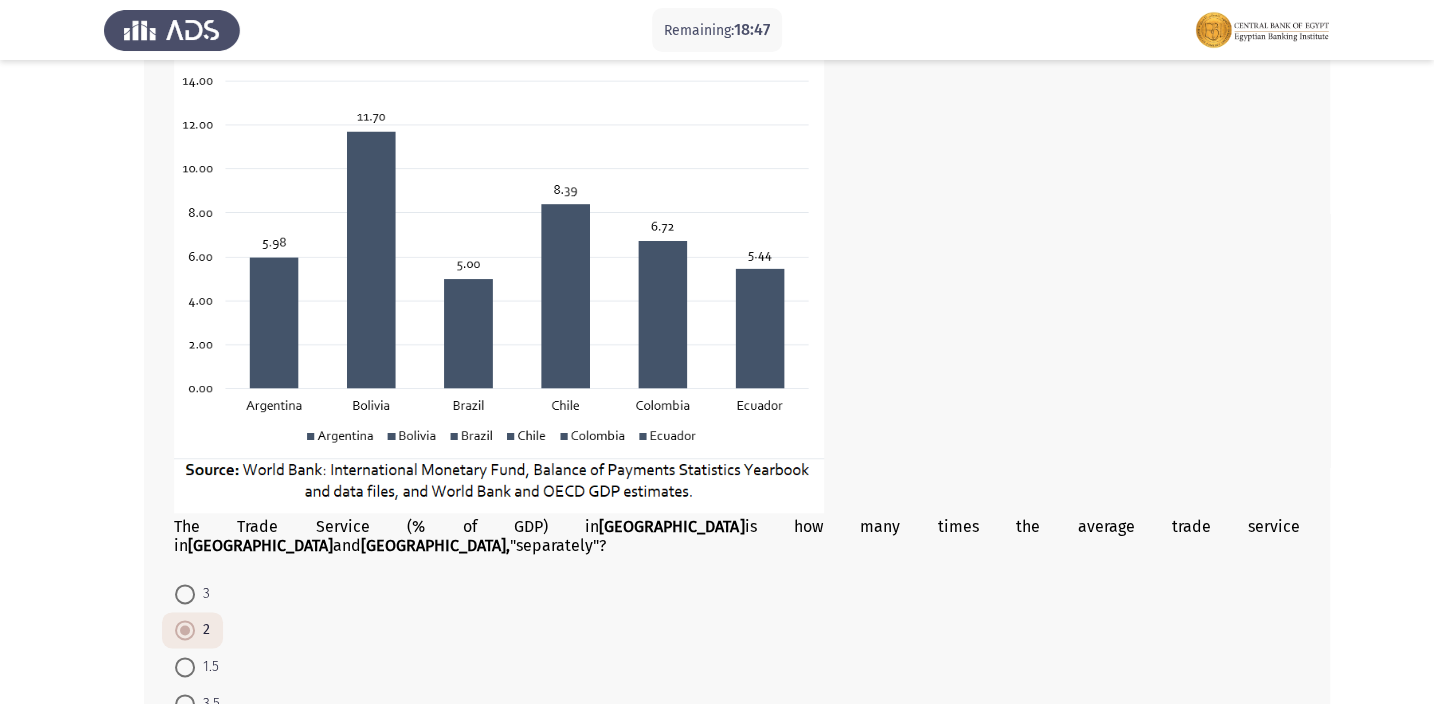 scroll, scrollTop: 1220, scrollLeft: 0, axis: vertical 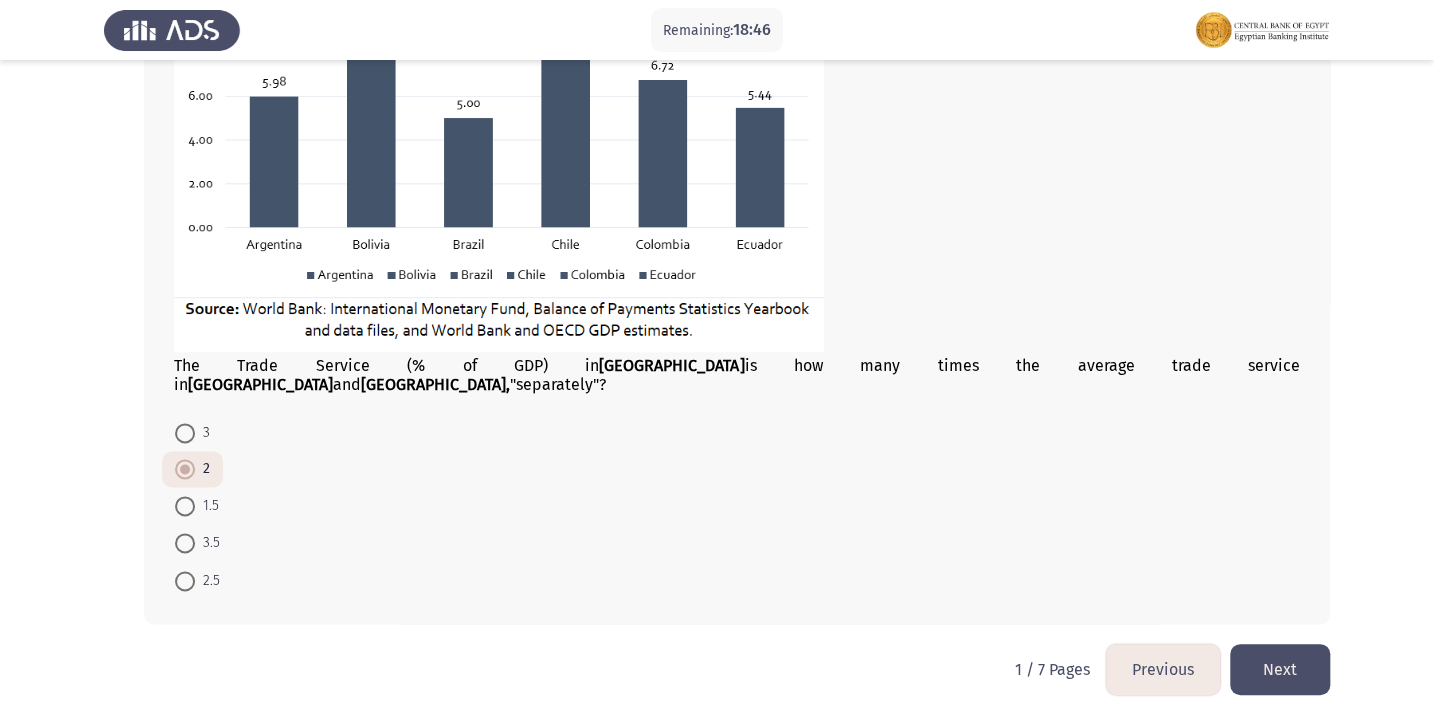 click on "Next" 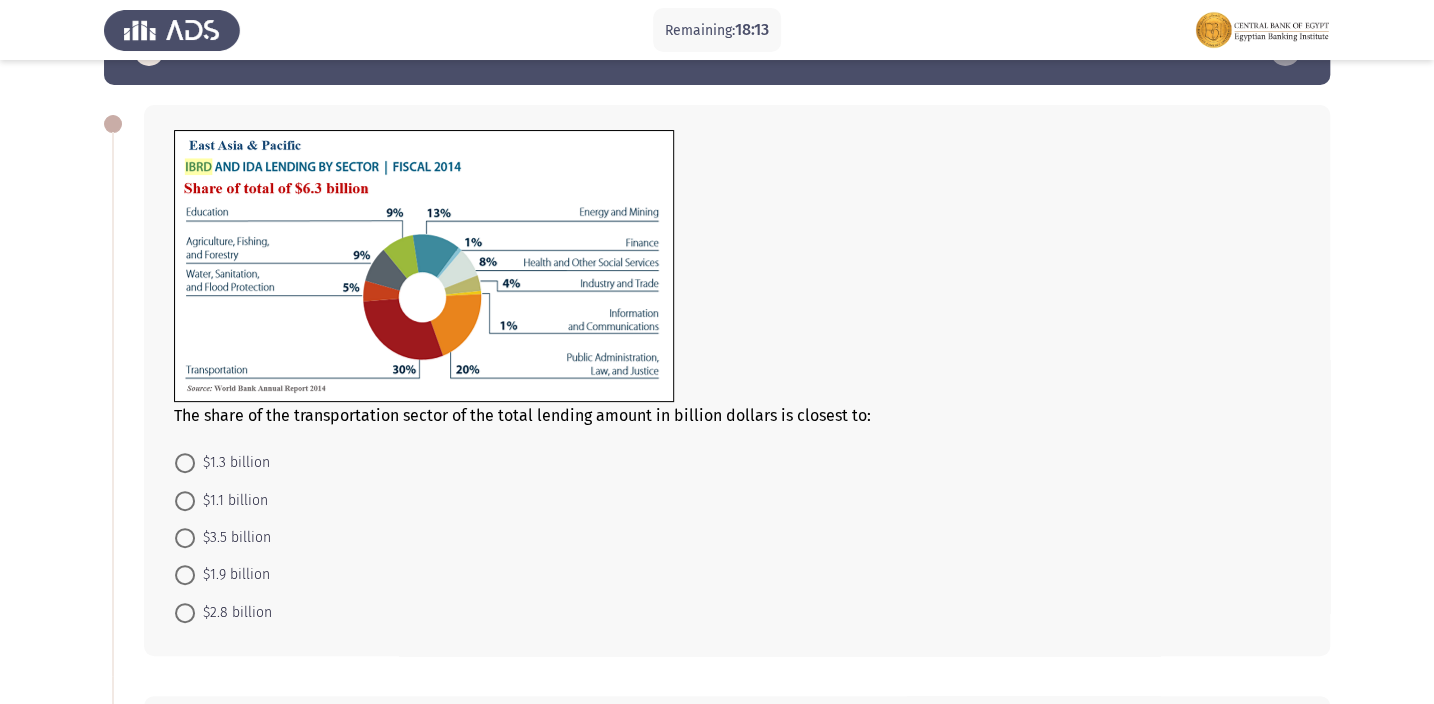 scroll, scrollTop: 90, scrollLeft: 0, axis: vertical 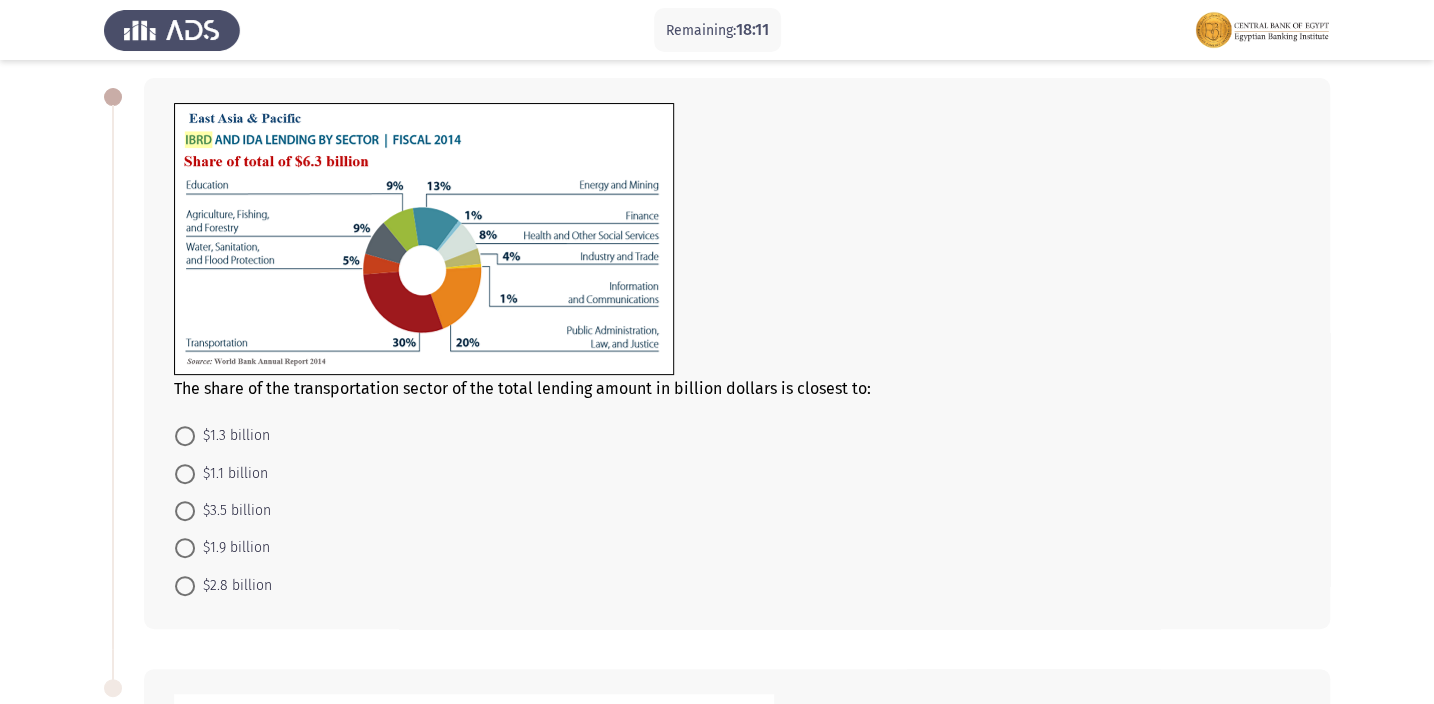 click at bounding box center (185, 548) 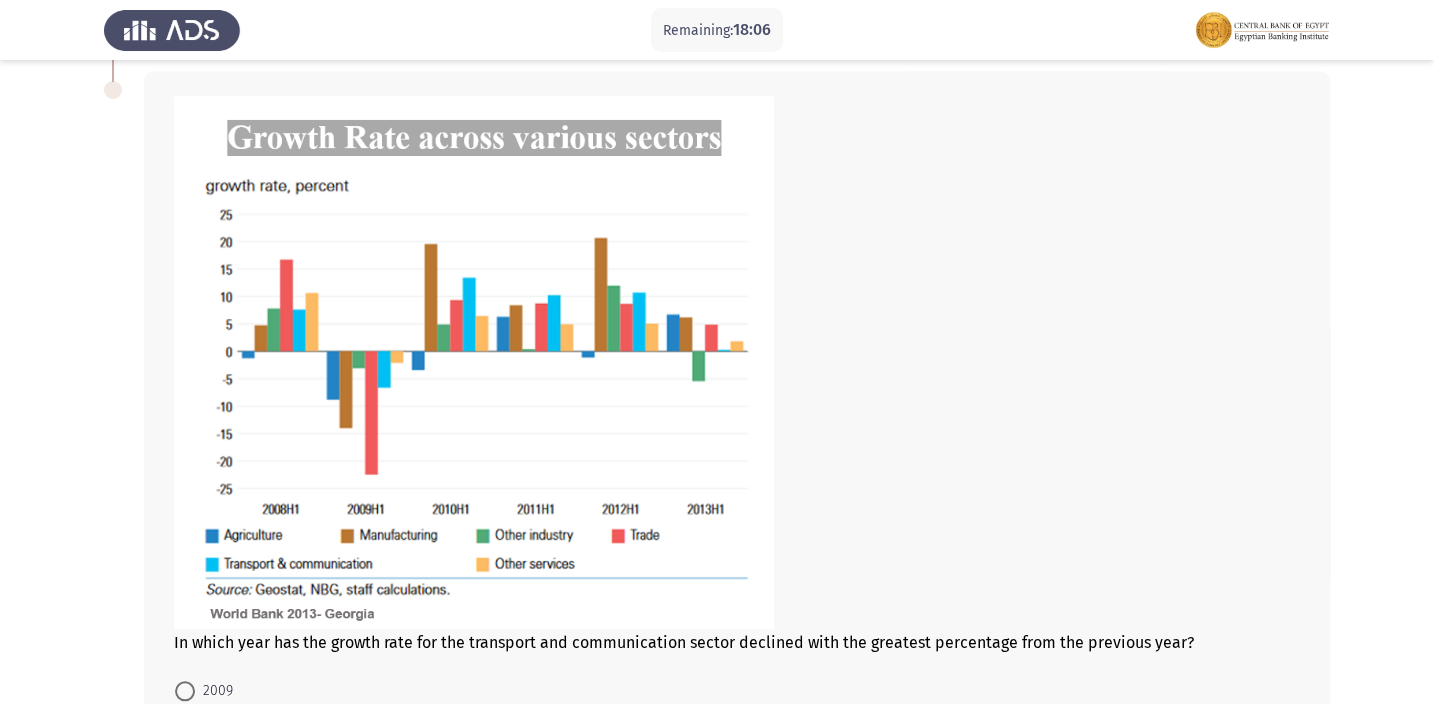 scroll, scrollTop: 727, scrollLeft: 0, axis: vertical 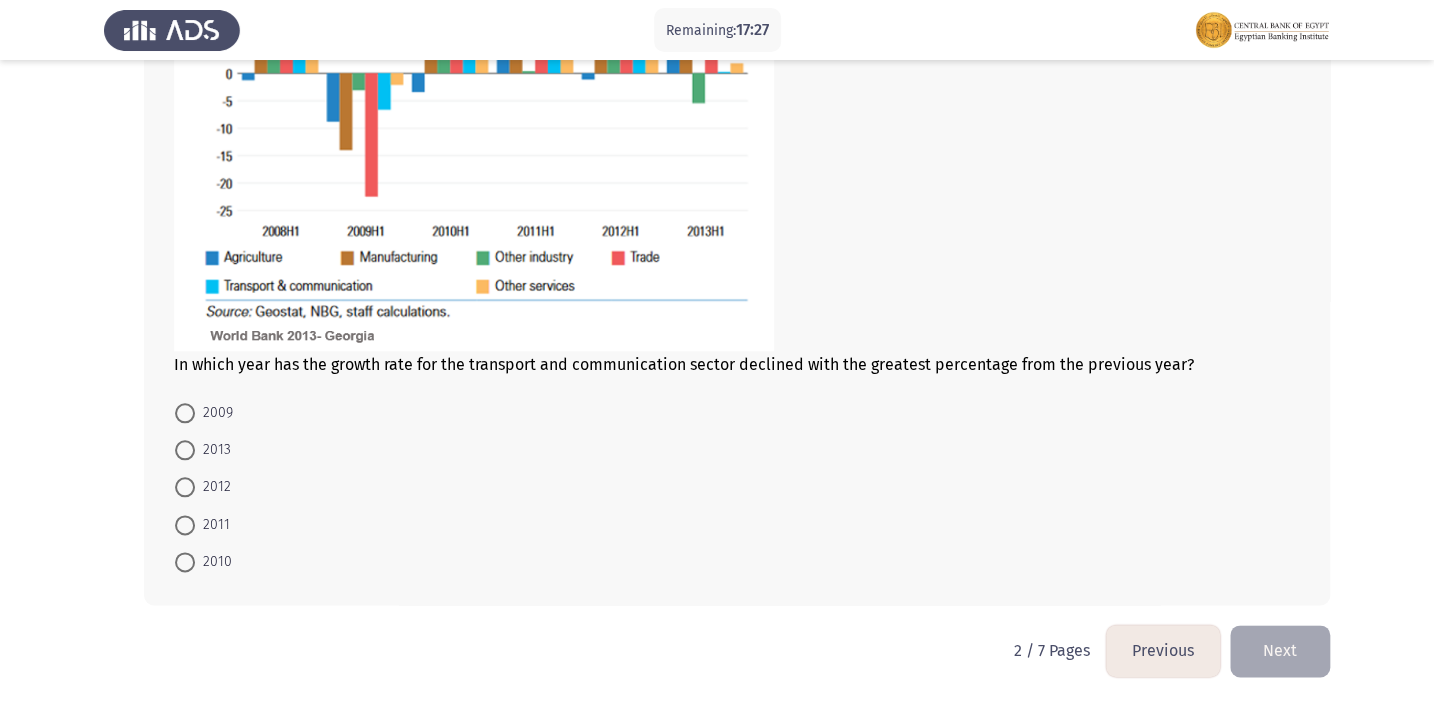click at bounding box center (185, 450) 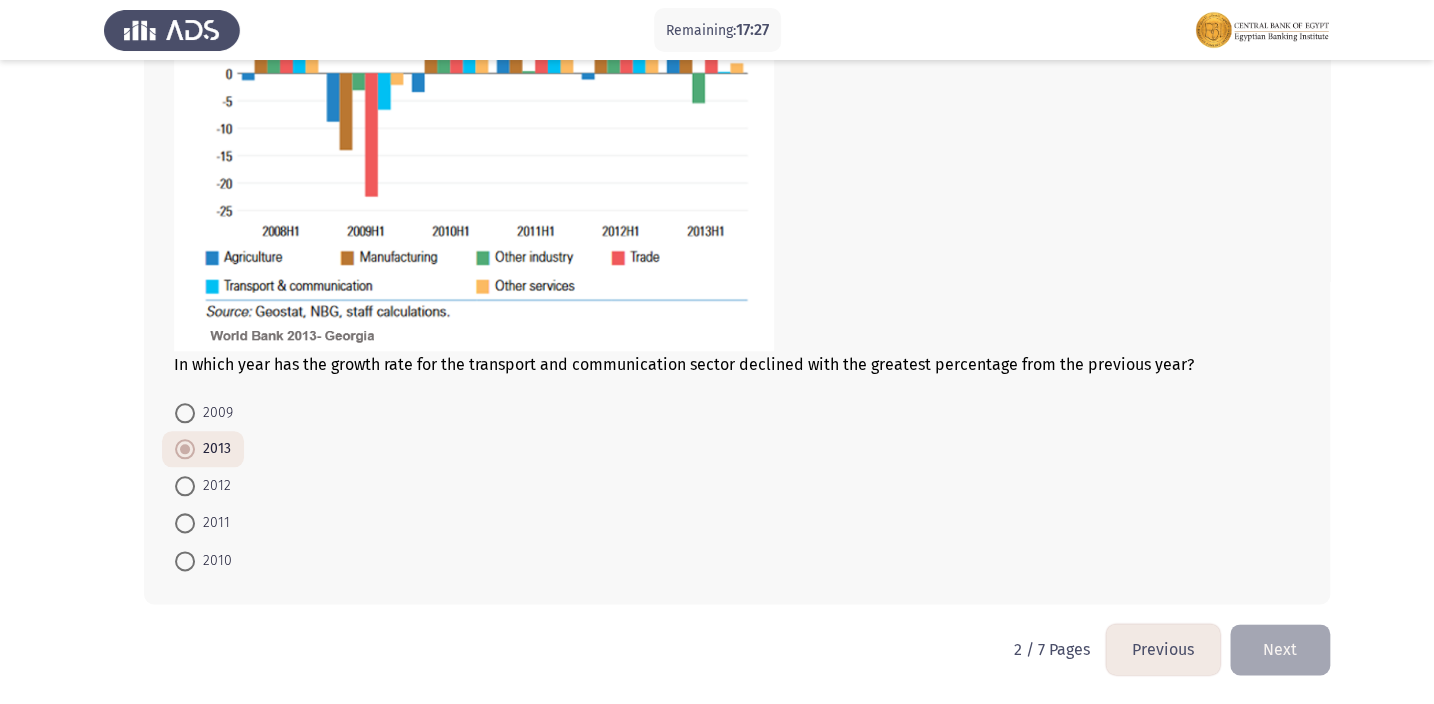 scroll, scrollTop: 963, scrollLeft: 0, axis: vertical 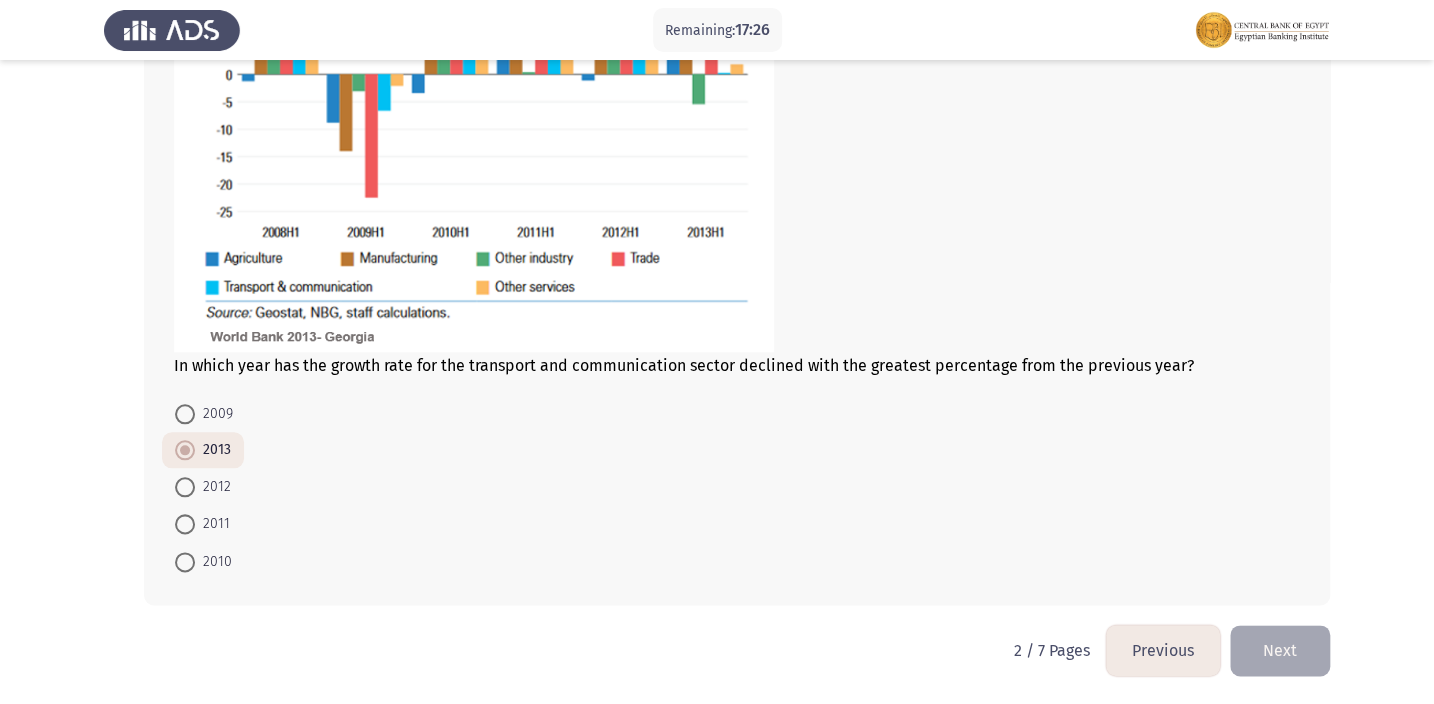 click on "Remaining:  17:26  Previous
ASSESS Aptitude (FOCUS) - Analytical Thinking   Next  The share of the transportation sector of the total lending amount in billion dollars is closest to:    $1.3 billion     $1.1 billion     $3.5 billion     $1.9 billion     $2.8 billion  In which year has the growth rate for the transport and communication sector declined with the greatest percentage from the previous year?    2009     2013     2012     2011     2010   2 / 7 Pages   Previous
Next" 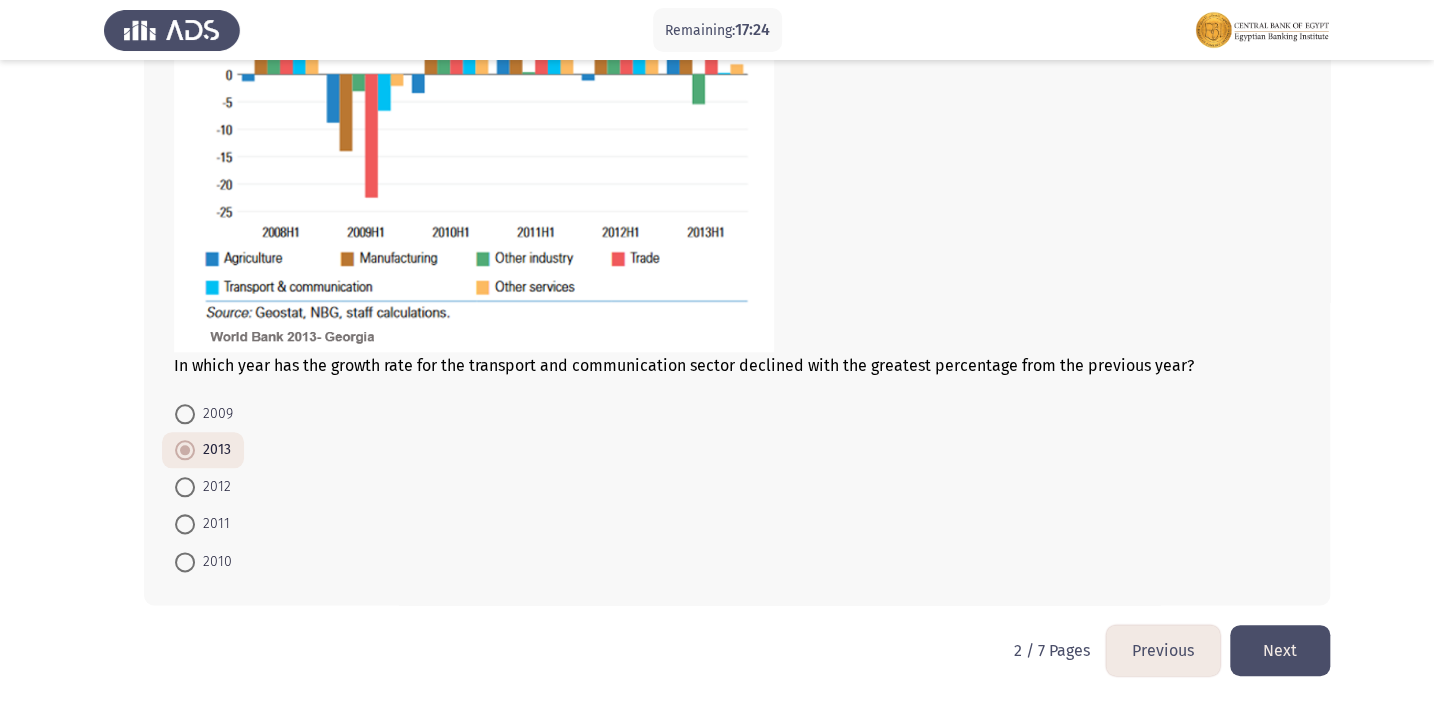 click on "Next" 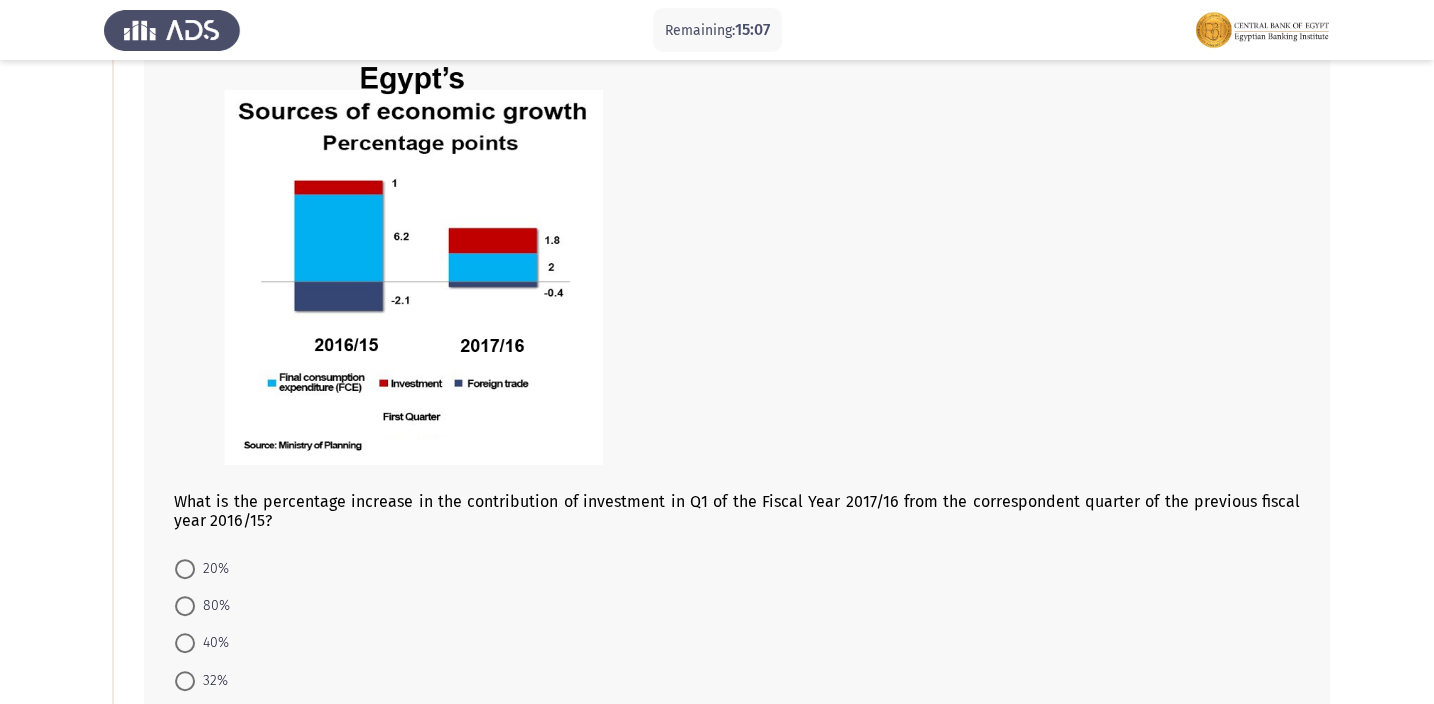 scroll, scrollTop: 181, scrollLeft: 0, axis: vertical 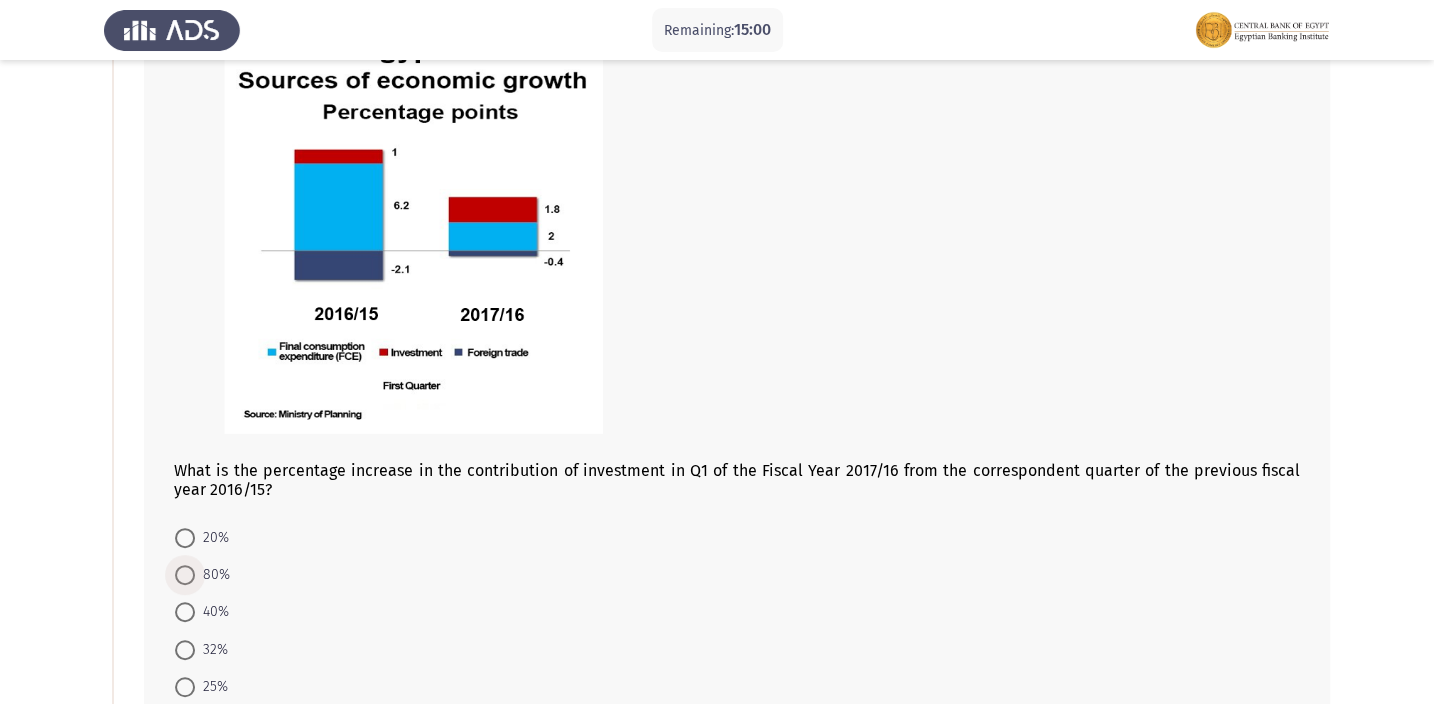 click at bounding box center [185, 575] 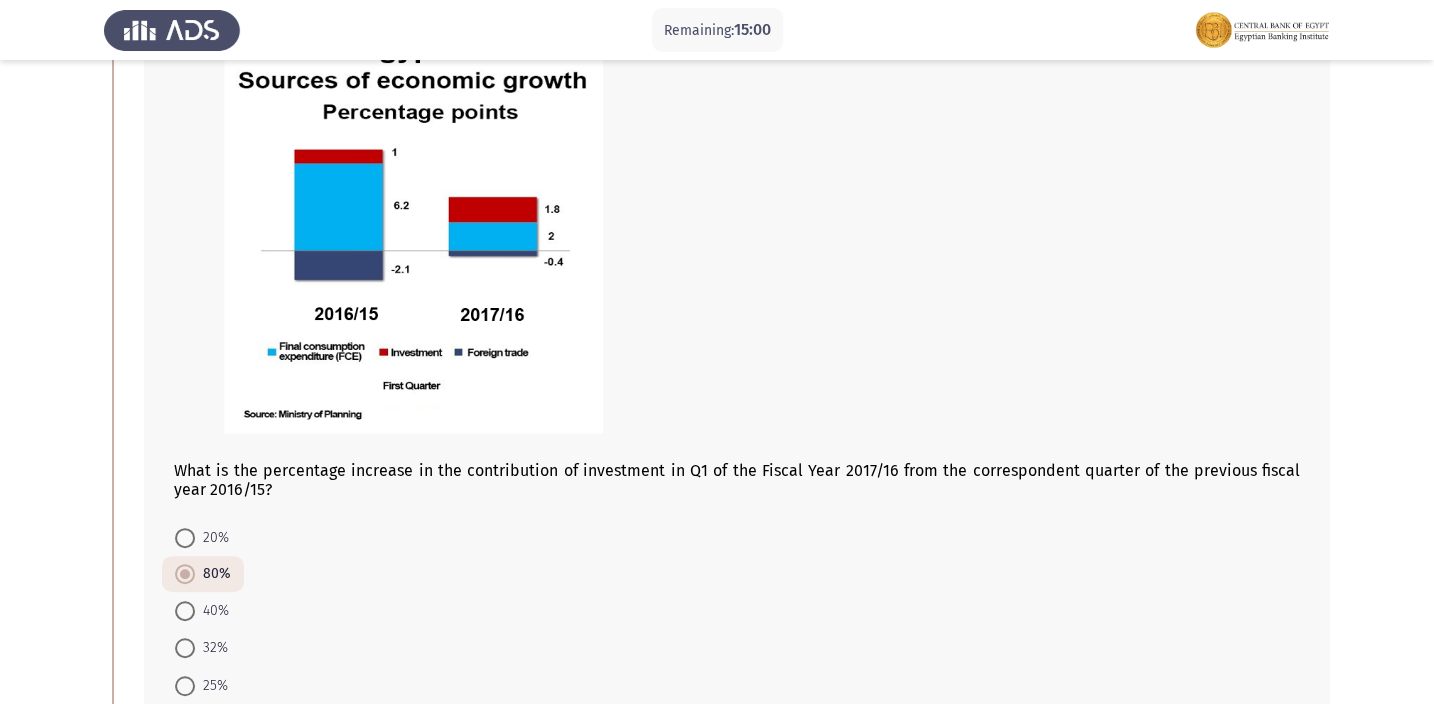 click on "Remaining:  15:00  Previous
ASSESS Aptitude (FOCUS) - Analytical Thinking   Next  What is the percentage increase in the contribution of investment in Q1 of the Fiscal Year 2017/16 from the correspondent quarter of the previous fiscal year 2016/15?    20%     80%     40%     32%     25%  The difference between the share of the transportation sector and the Public Administration Law Justice sector of the total lending amount in million dollars is closest to:    $230 million     $827 million     $115 million     $630 million     $180 million   3 / 7 Pages   Previous
Next" 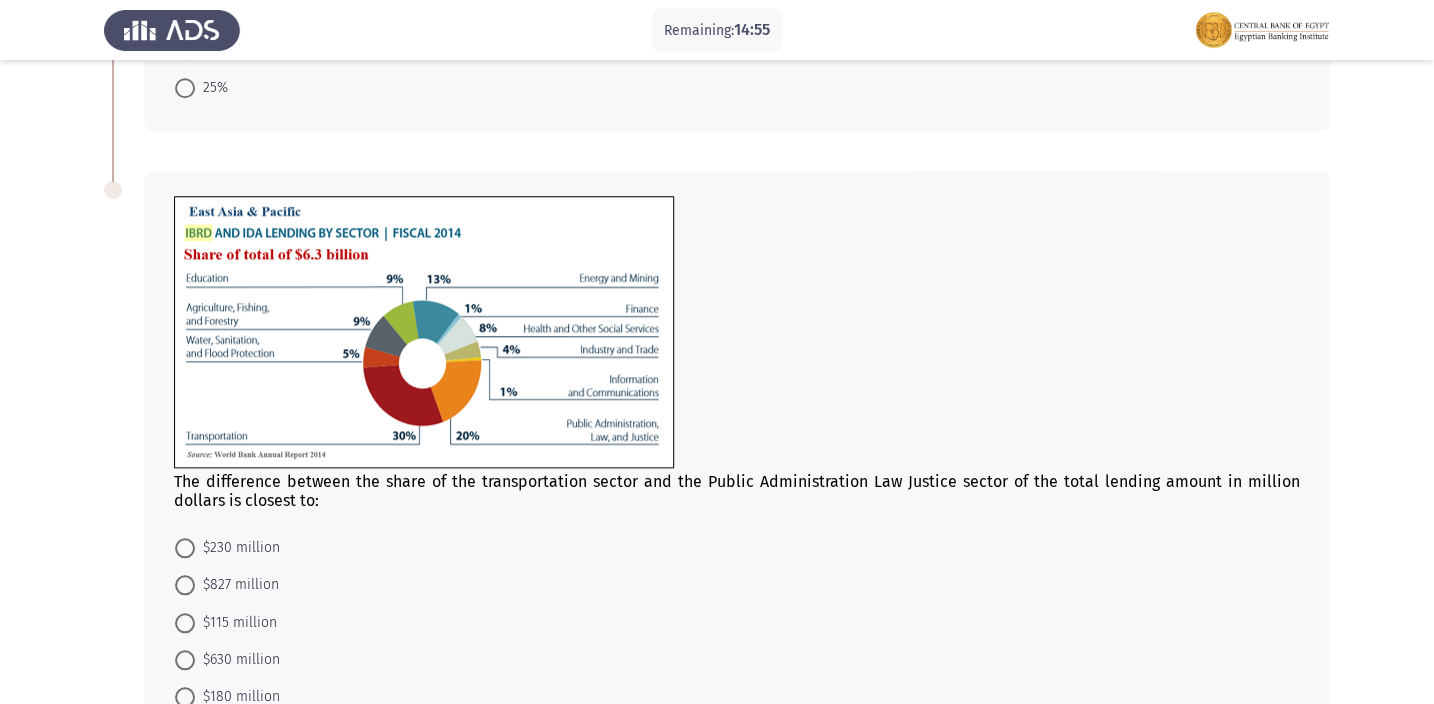 scroll, scrollTop: 823, scrollLeft: 0, axis: vertical 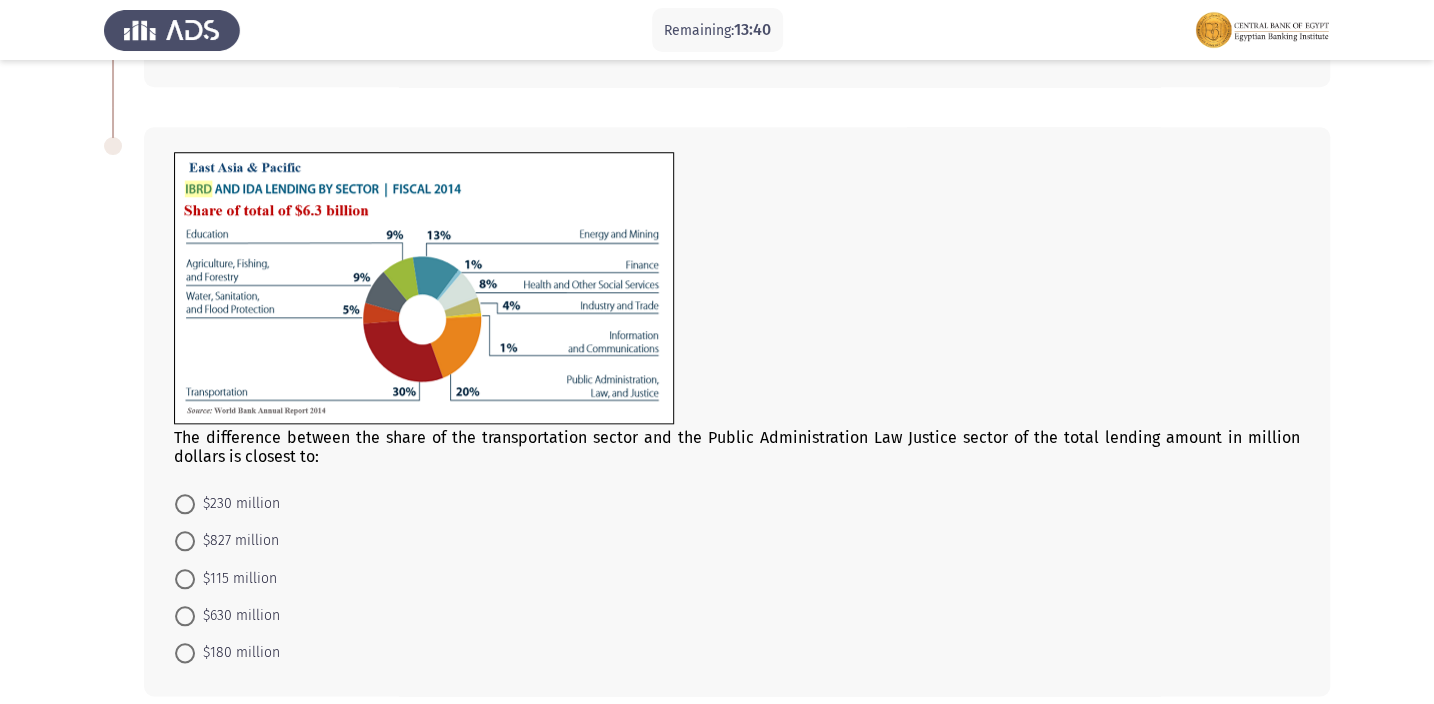 click at bounding box center (185, 616) 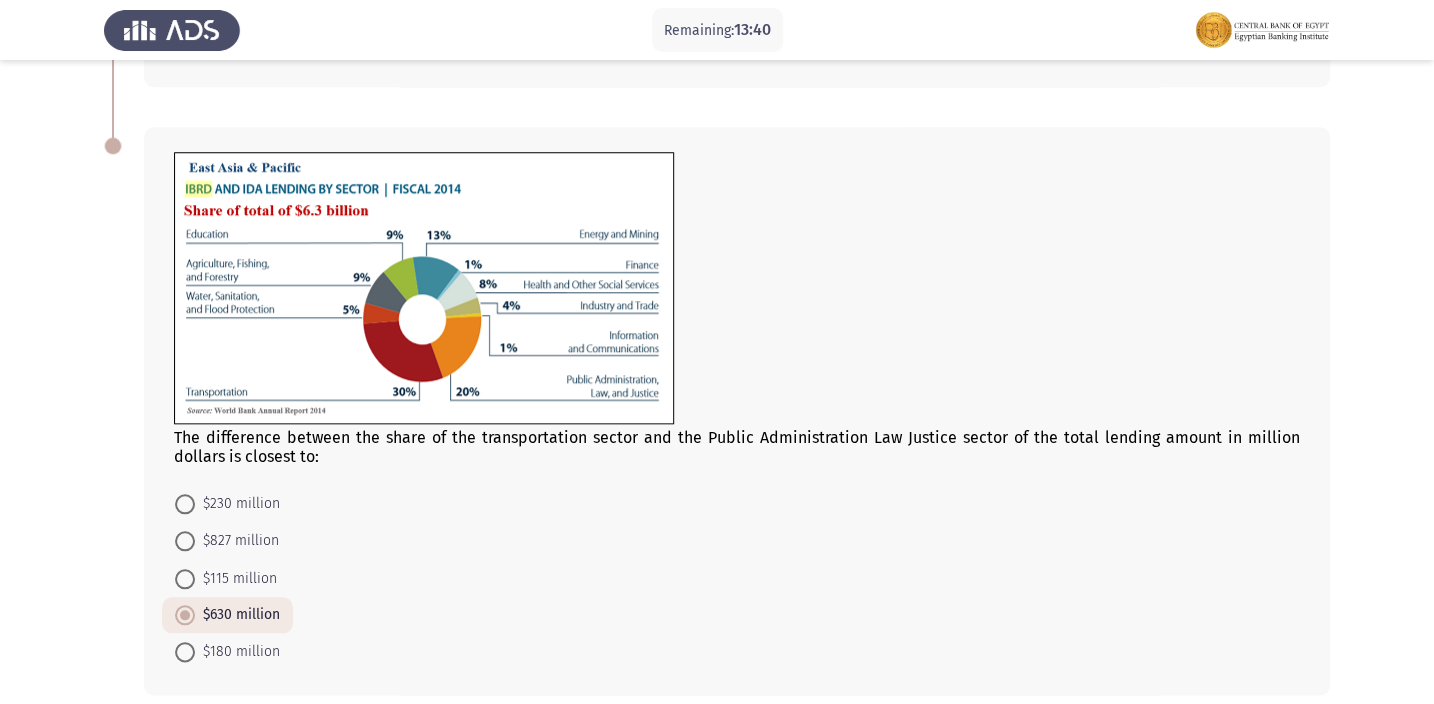 click on "Remaining:  13:40  Previous
ASSESS Aptitude (FOCUS) - Analytical Thinking   Next  What is the percentage increase in the contribution of investment in Q1 of the Fiscal Year 2017/16 from the correspondent quarter of the previous fiscal year 2016/15?    20%     80%     40%     32%     25%  The difference between the share of the transportation sector and the Public Administration Law Justice sector of the total lending amount in million dollars is closest to:    $230 million     $827 million     $115 million     $630 million     $180 million   3 / 7 Pages   Previous
Next" 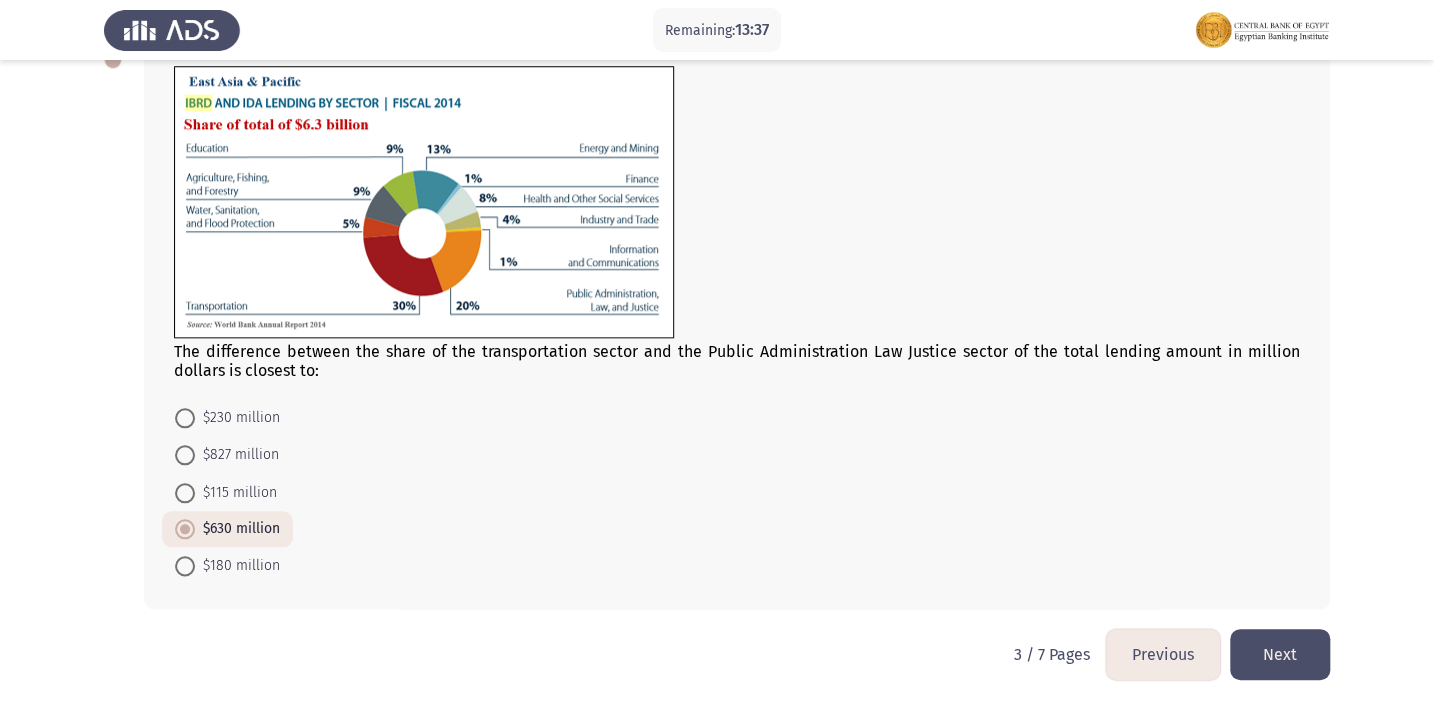 scroll, scrollTop: 913, scrollLeft: 0, axis: vertical 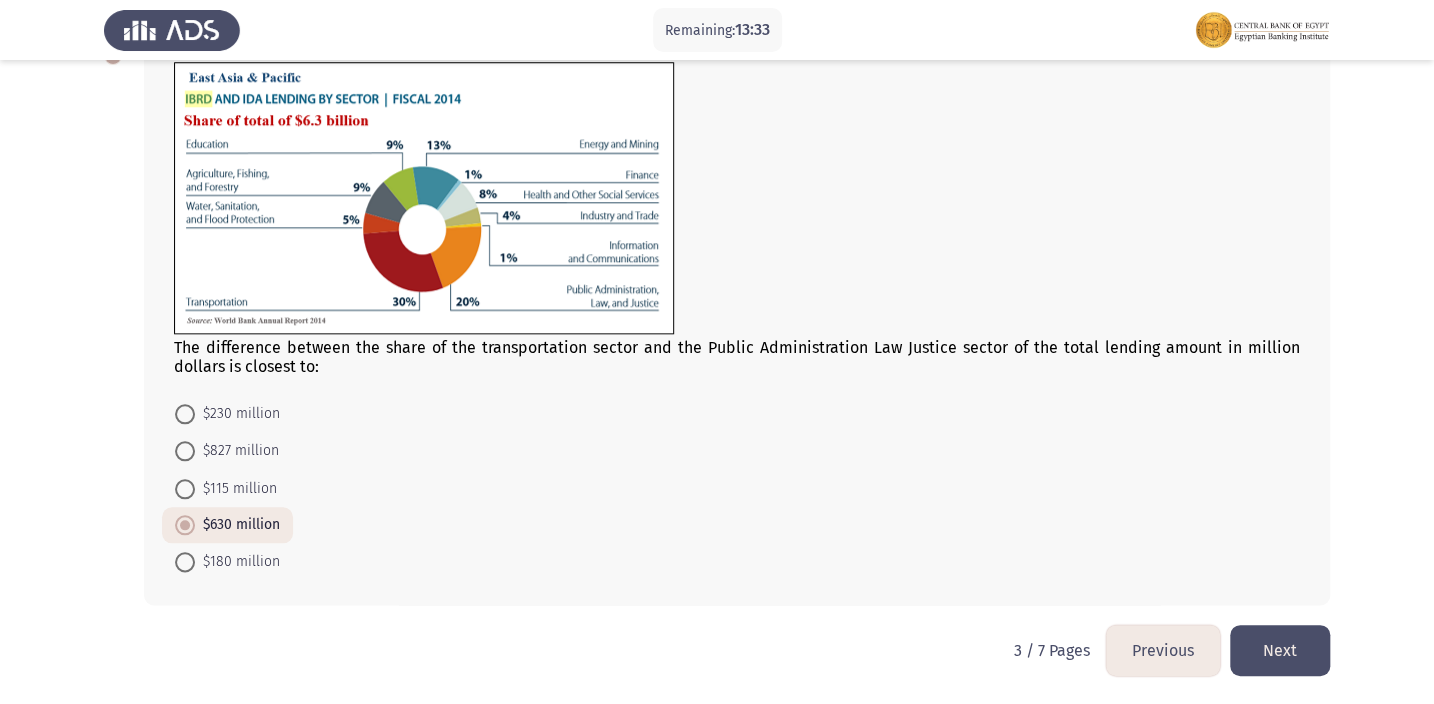 click on "Next" 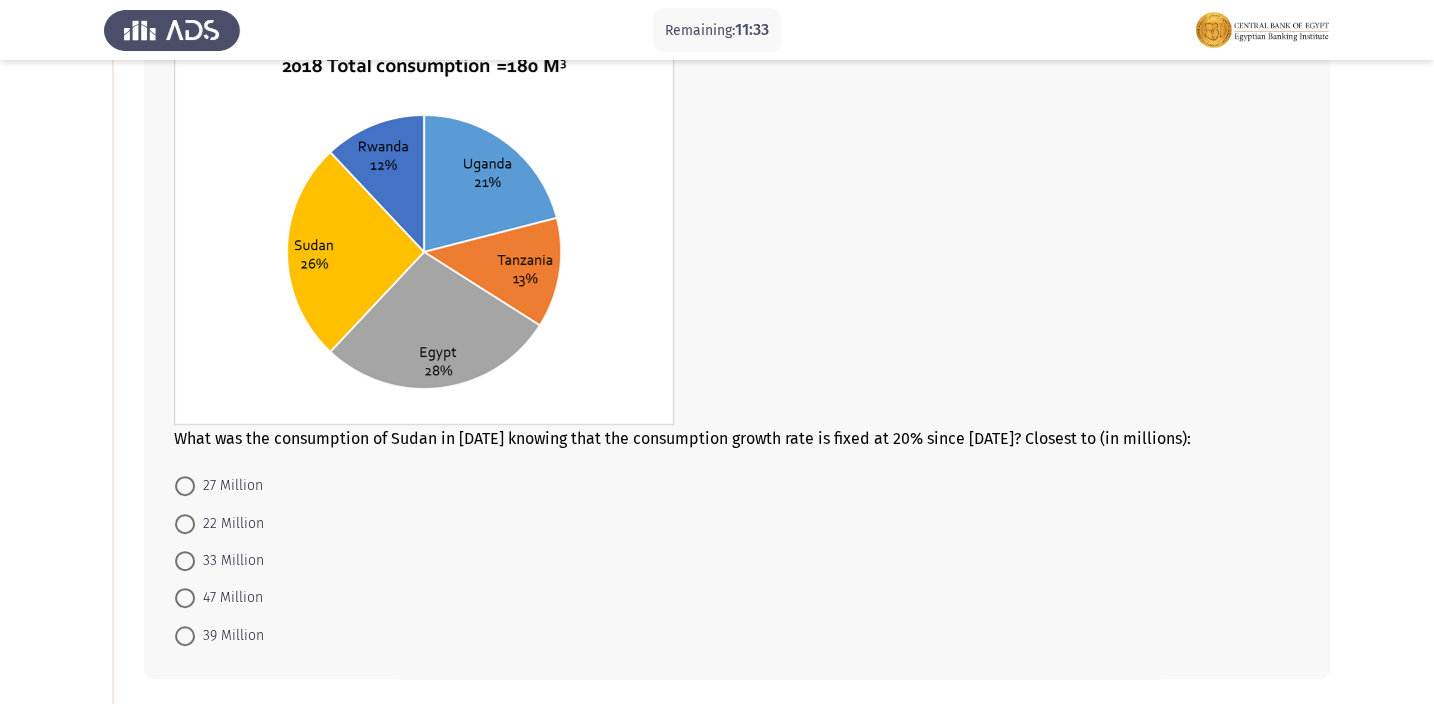 scroll, scrollTop: 181, scrollLeft: 0, axis: vertical 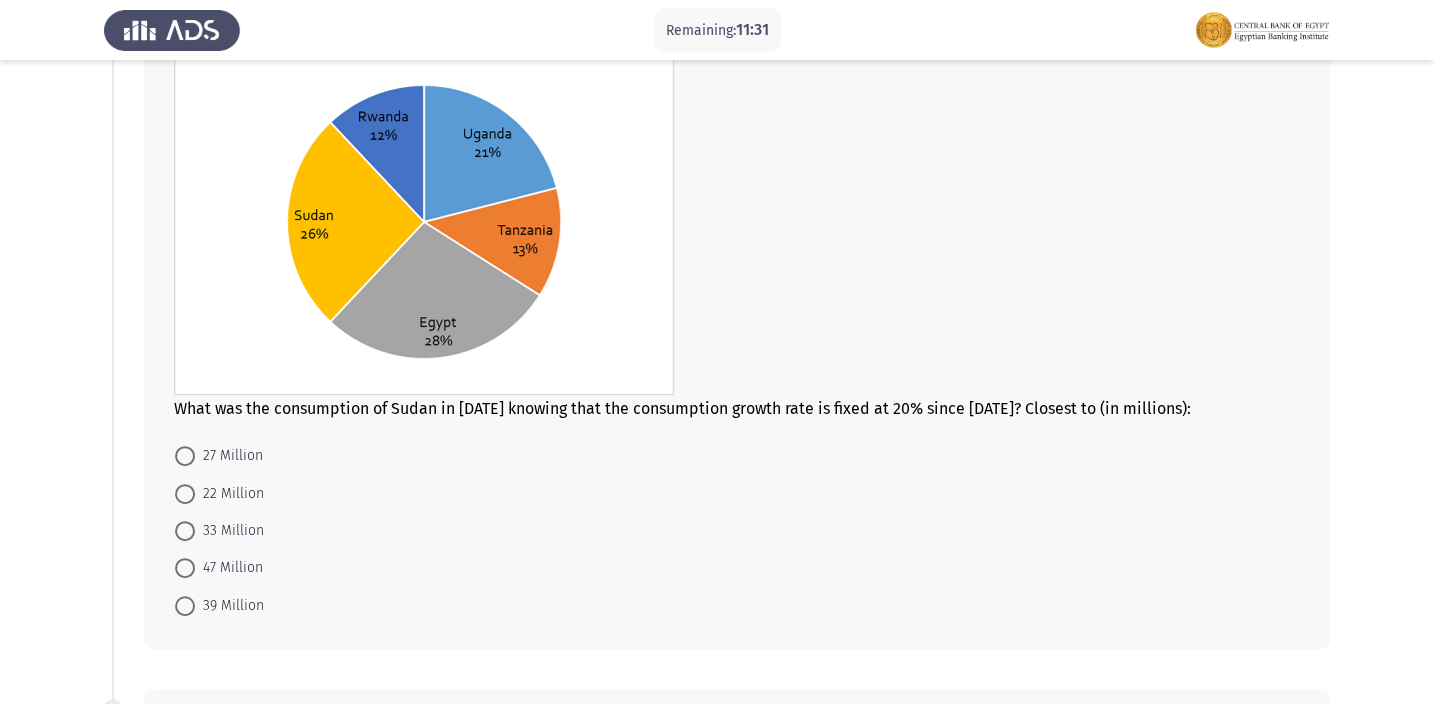 click at bounding box center [185, 456] 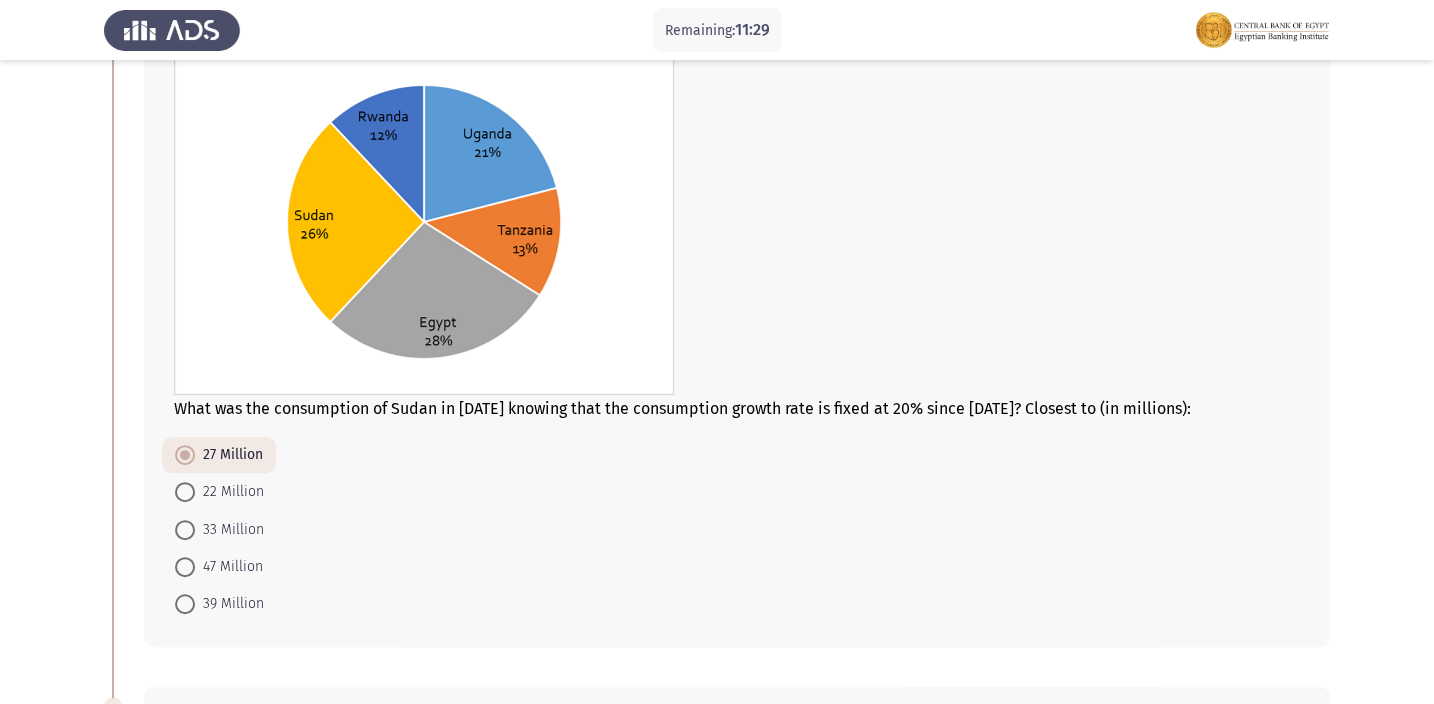 click on "What was the consumption of Sudan in [DATE] knowing that the consumption growth rate is fixed at 20% since [DATE]? Closest to (in millions):    27 Million     22 Million     33 Million     47 Million     39 Million" 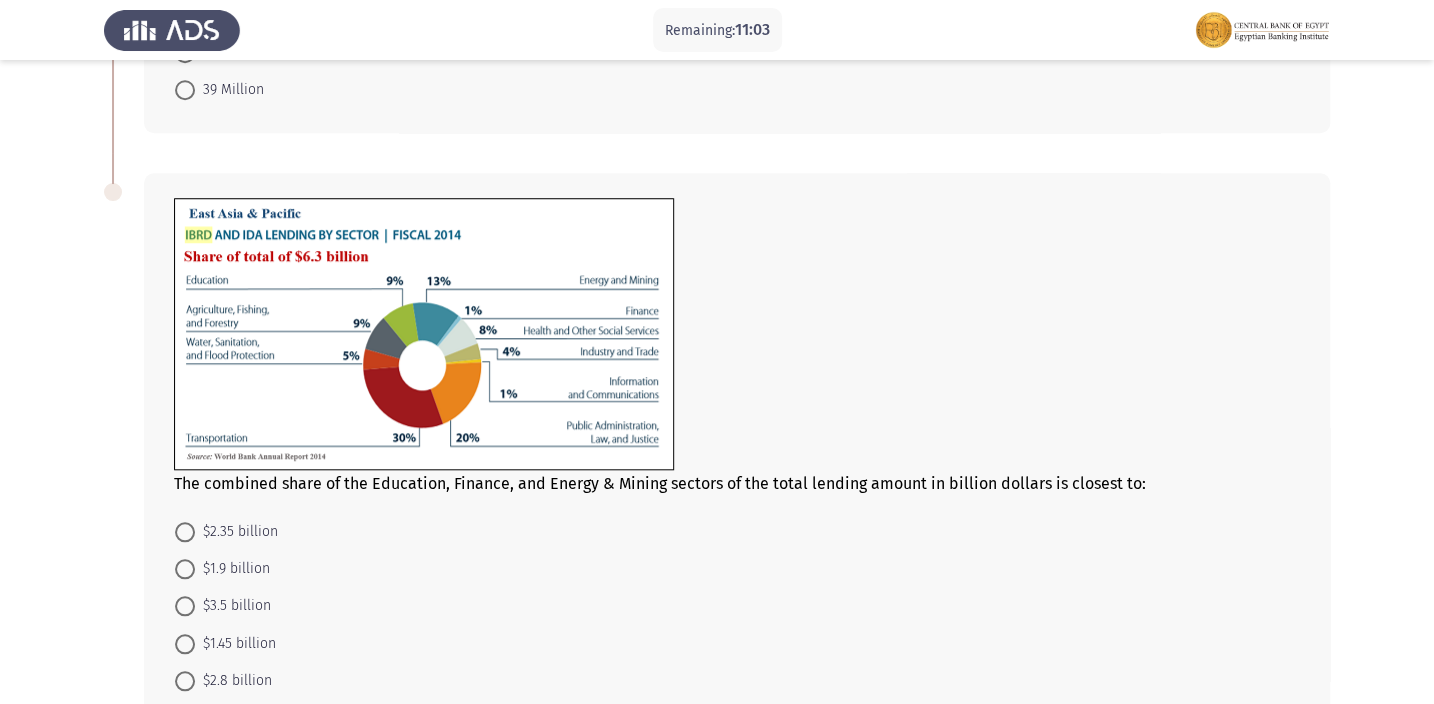 scroll, scrollTop: 727, scrollLeft: 0, axis: vertical 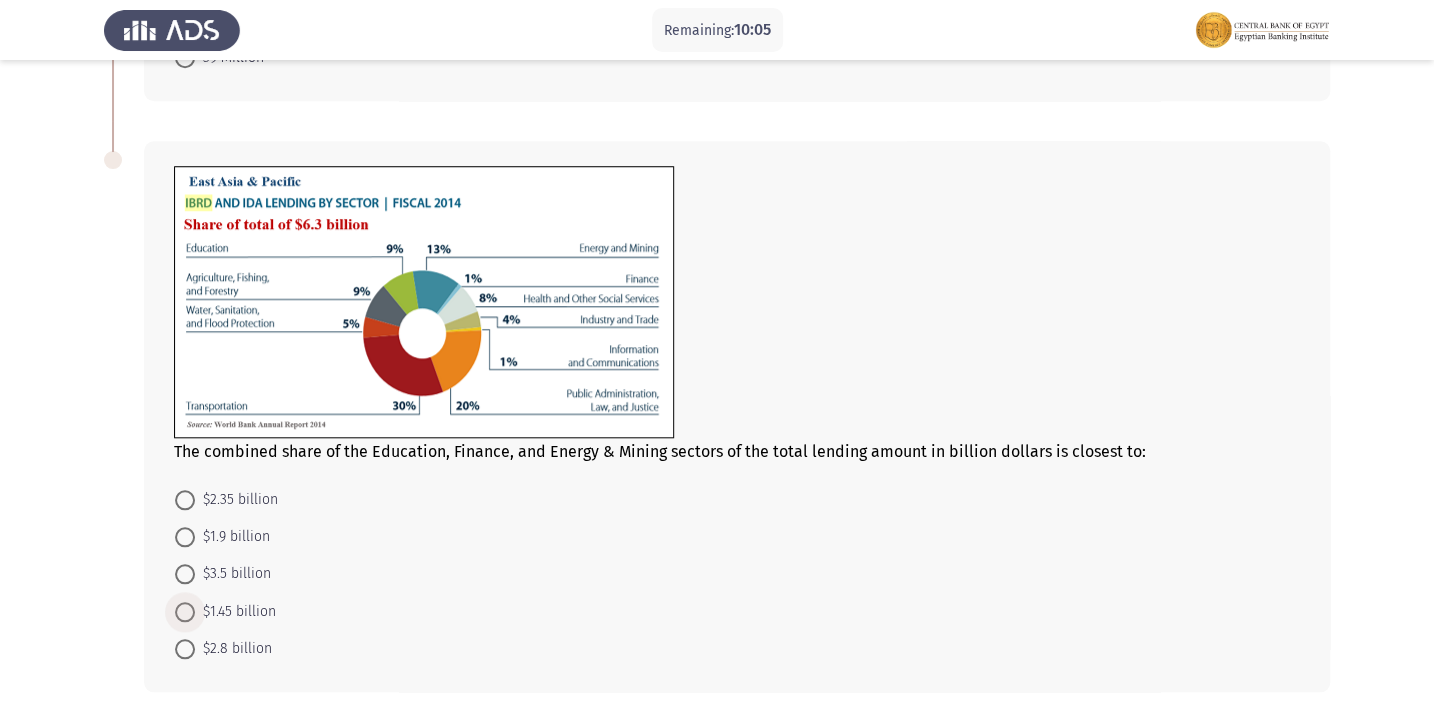 click at bounding box center [185, 612] 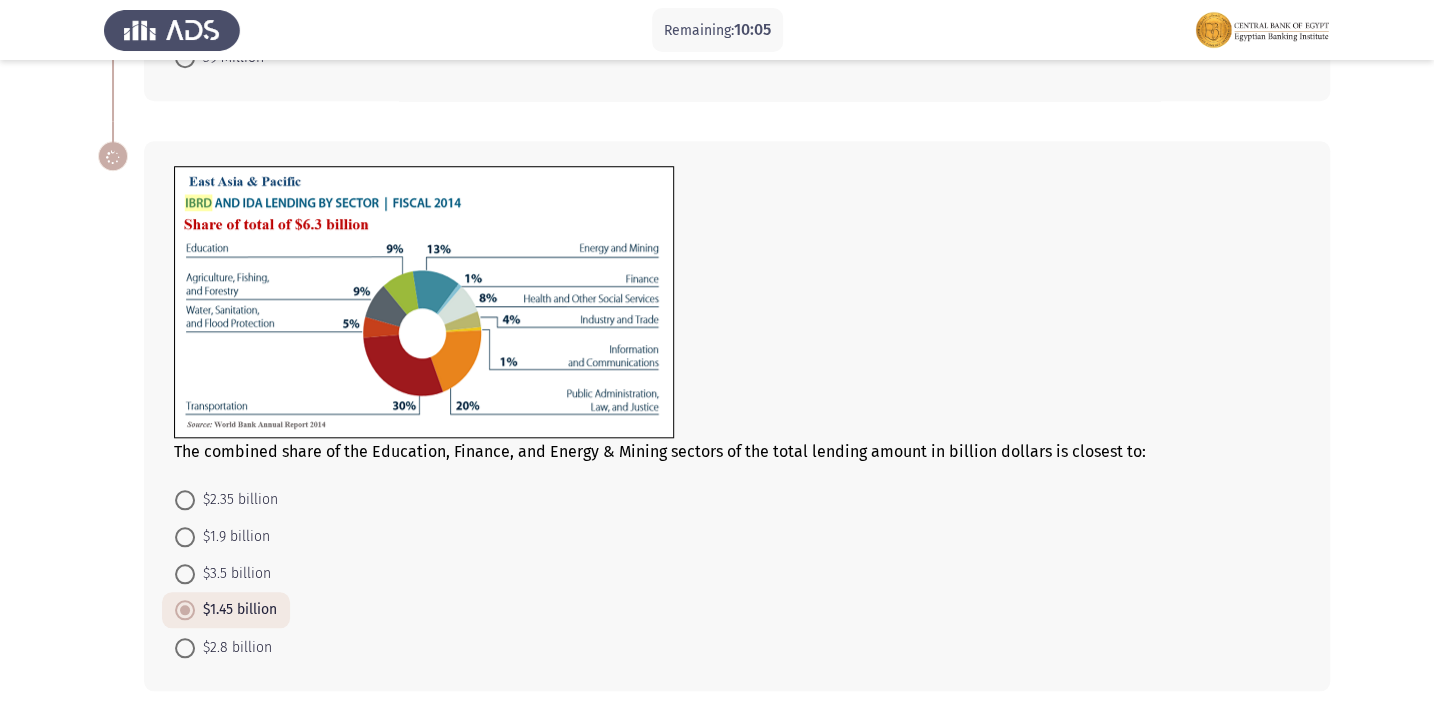 click on "Remaining:  10:05  Previous
ASSESS Aptitude (FOCUS) - Analytical Thinking   Next  What was the consumption of Sudan in [DATE] knowing that the consumption growth rate is fixed at 20% since [DATE]? Closest to (in millions):    27 Million     22 Million     33 Million     47 Million     39 Million  The combined share of the Education, Finance, and Energy & Mining sectors of the total lending amount in billion dollars is closest to:    $2.35 billion     $1.9 billion     $3.5 billion     $1.45 billion     $2.8 billion   4 / 7 Pages   Previous
Next" 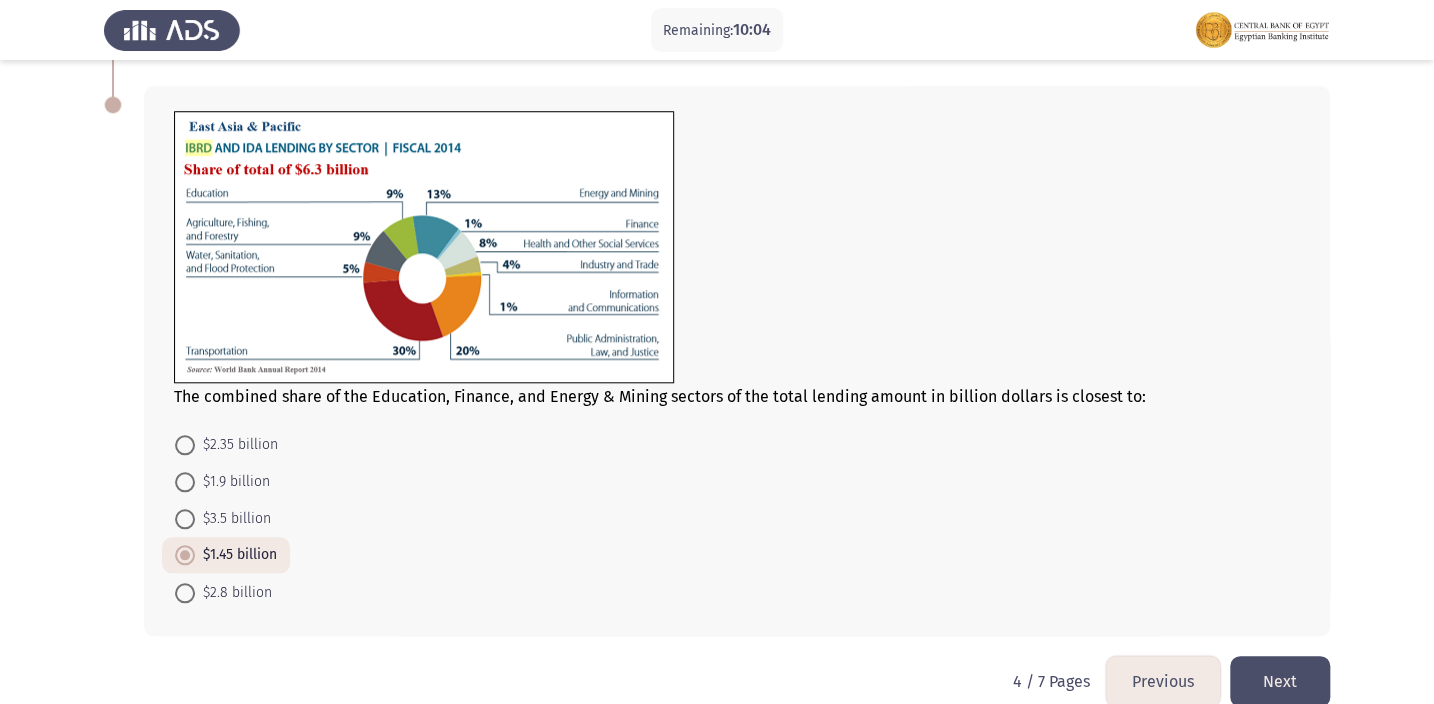 scroll, scrollTop: 812, scrollLeft: 0, axis: vertical 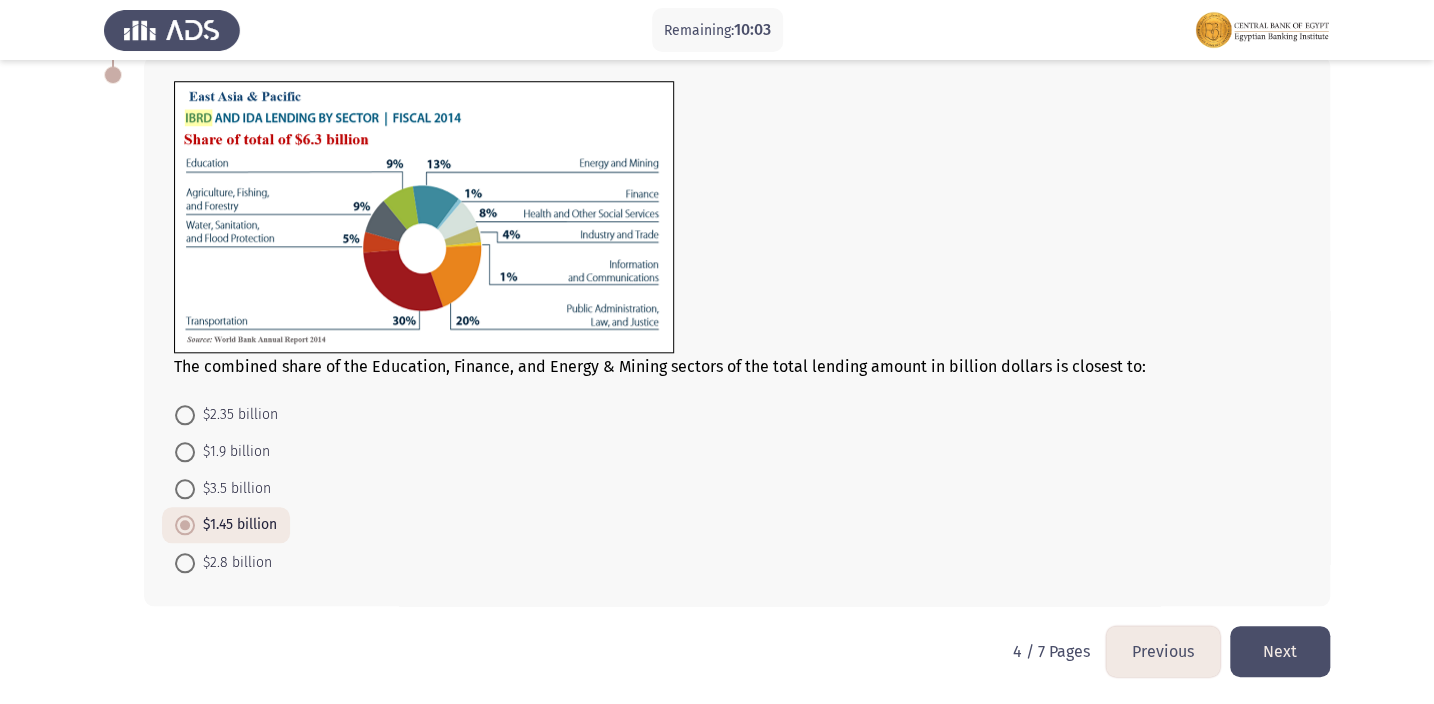 click on "Next" 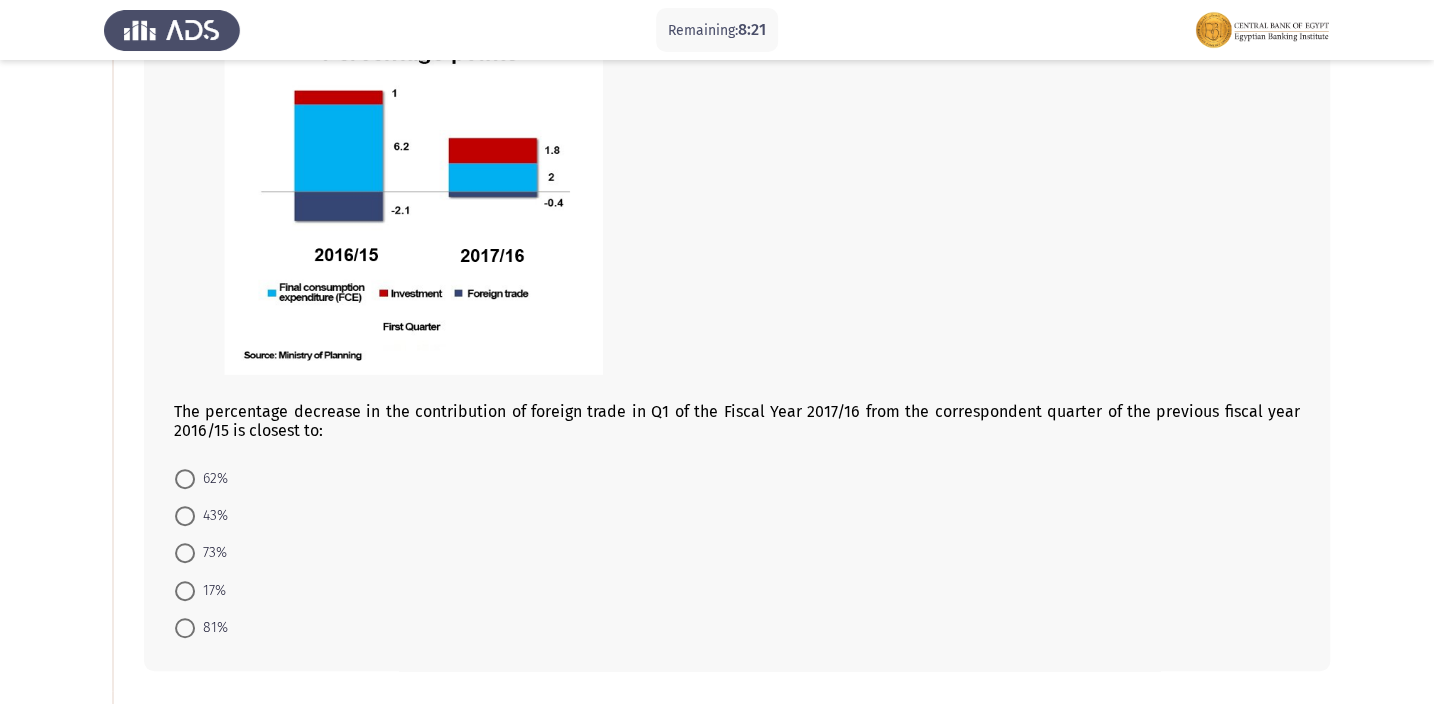 scroll, scrollTop: 272, scrollLeft: 0, axis: vertical 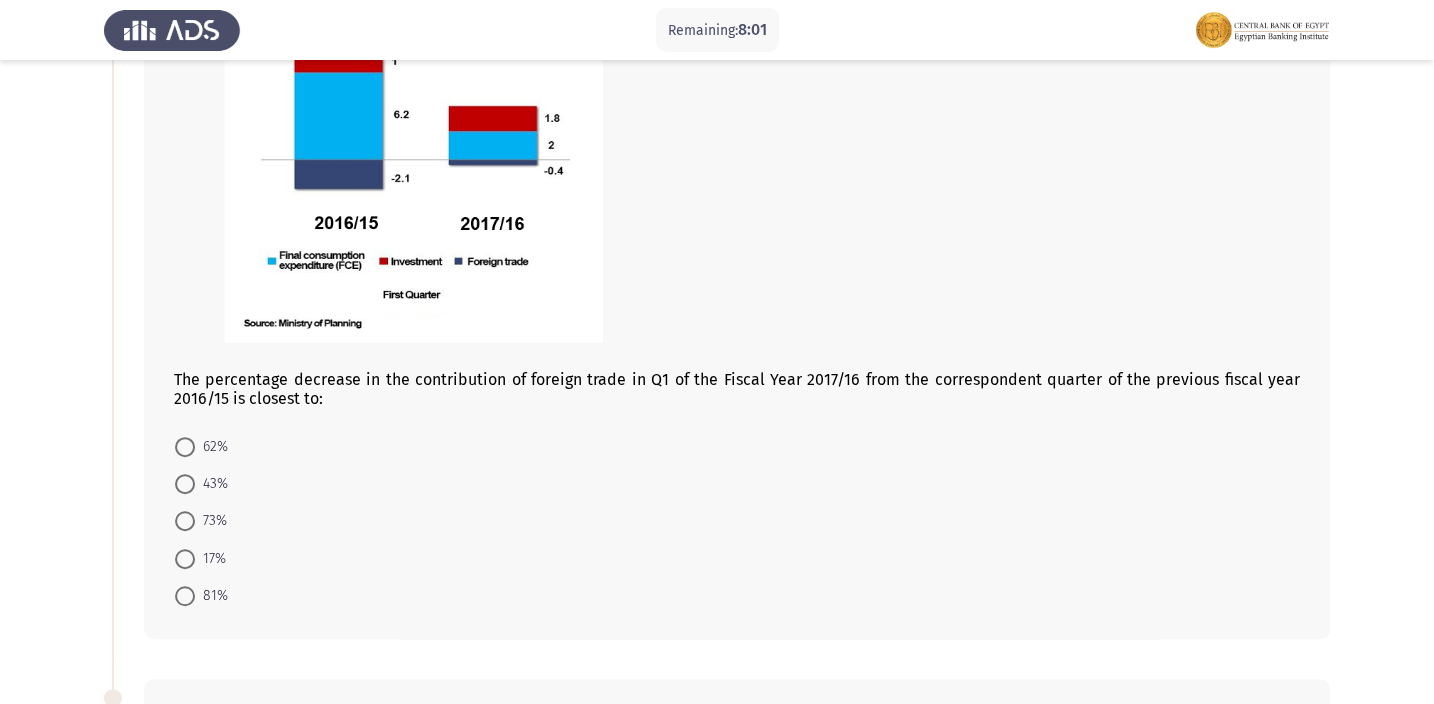 click at bounding box center (185, 559) 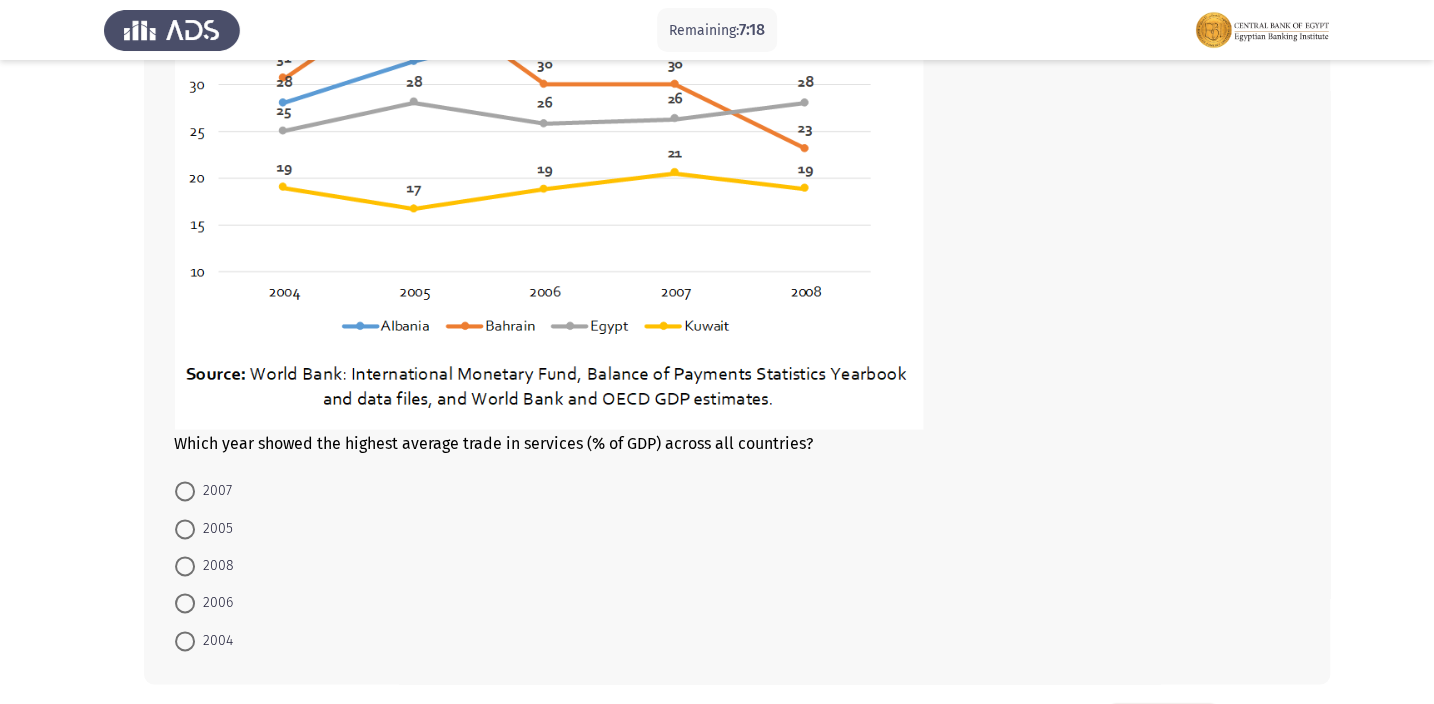 scroll, scrollTop: 1181, scrollLeft: 0, axis: vertical 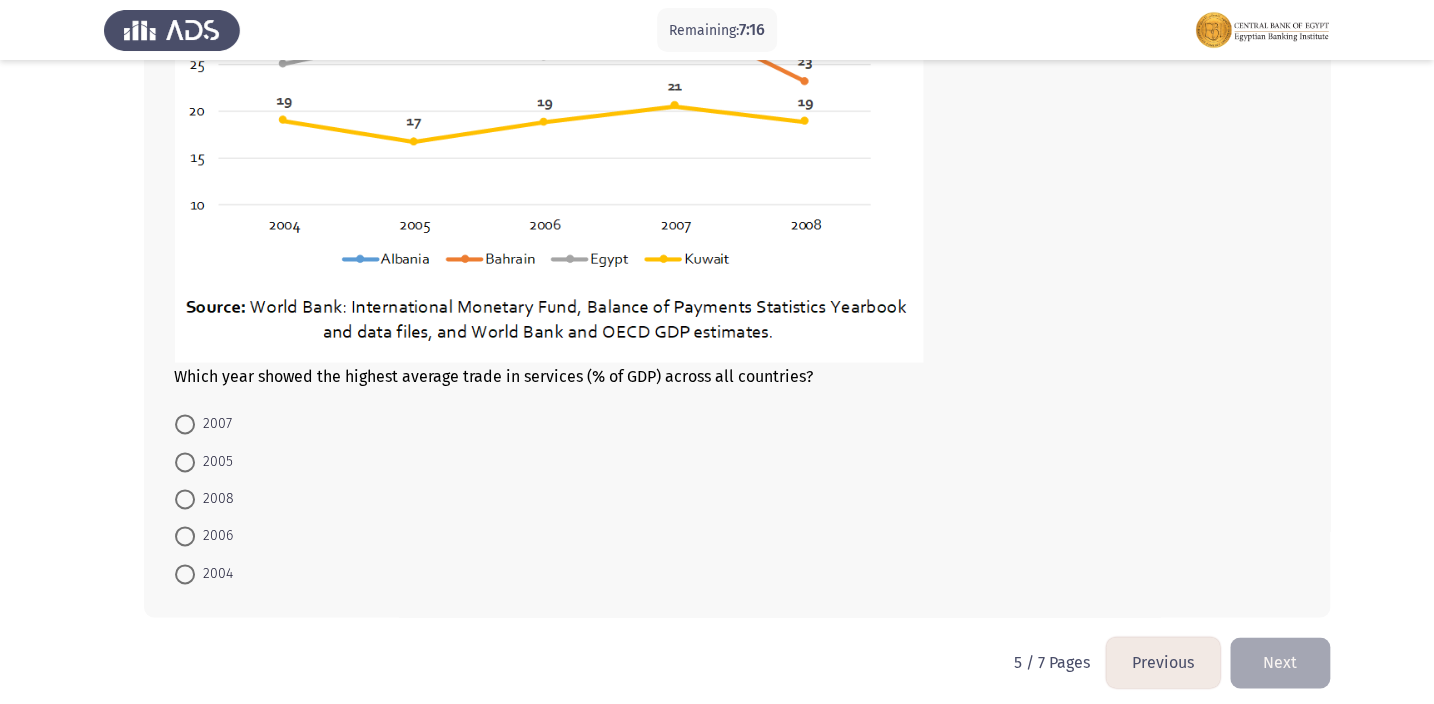 click at bounding box center [185, 424] 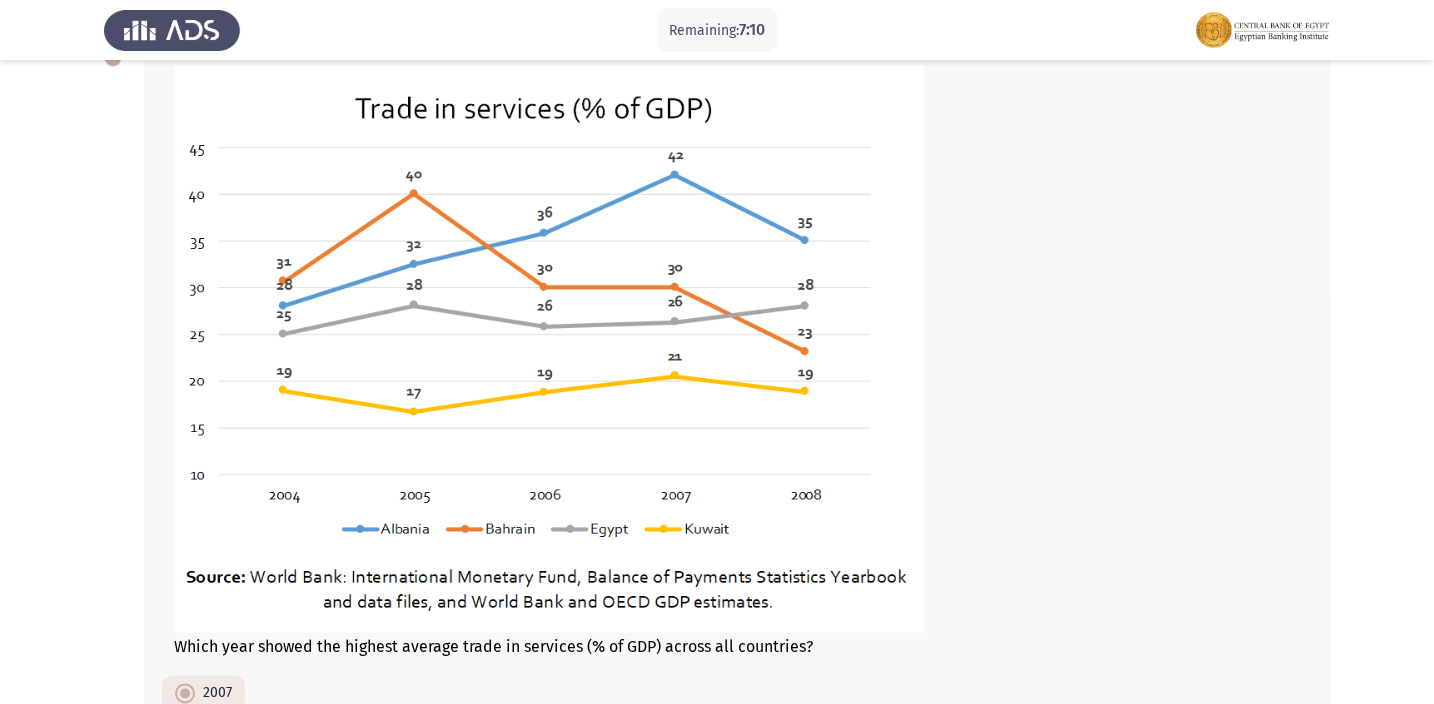 scroll, scrollTop: 1181, scrollLeft: 0, axis: vertical 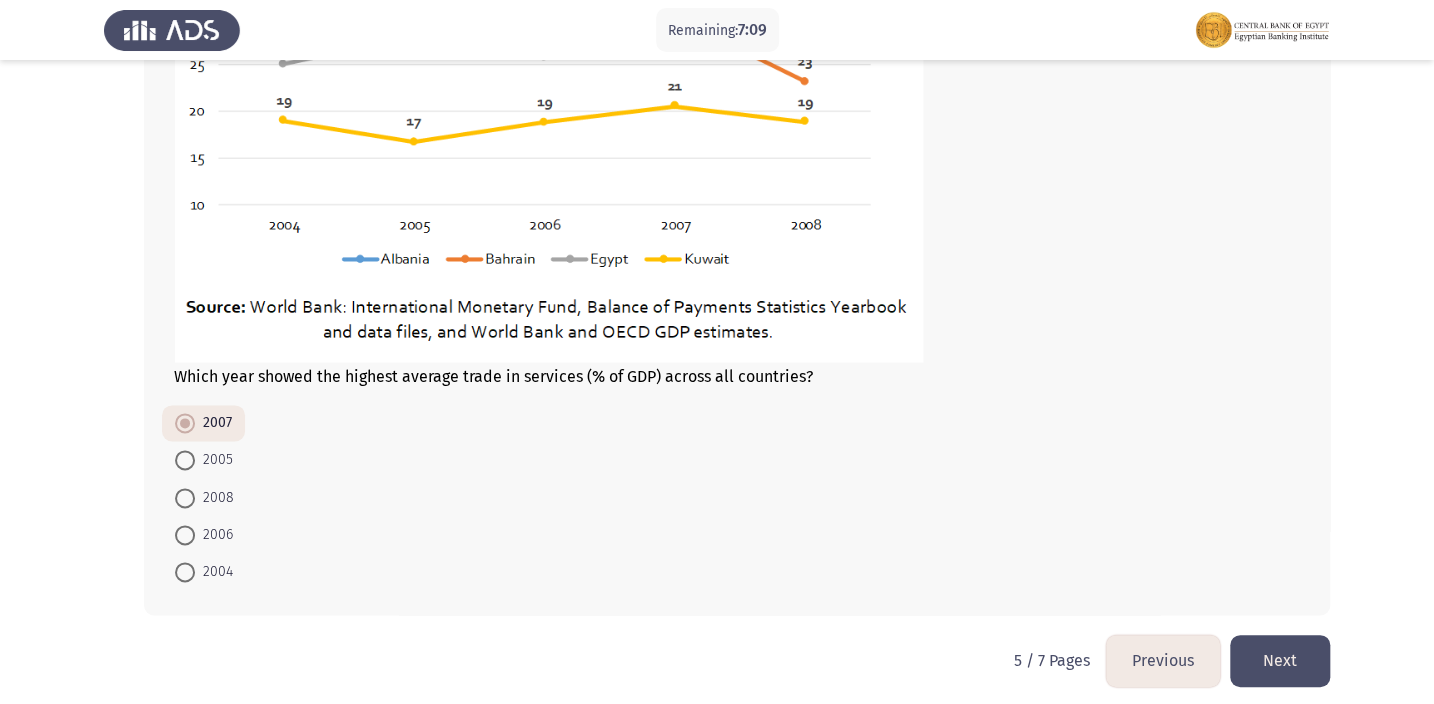 click on "Next" 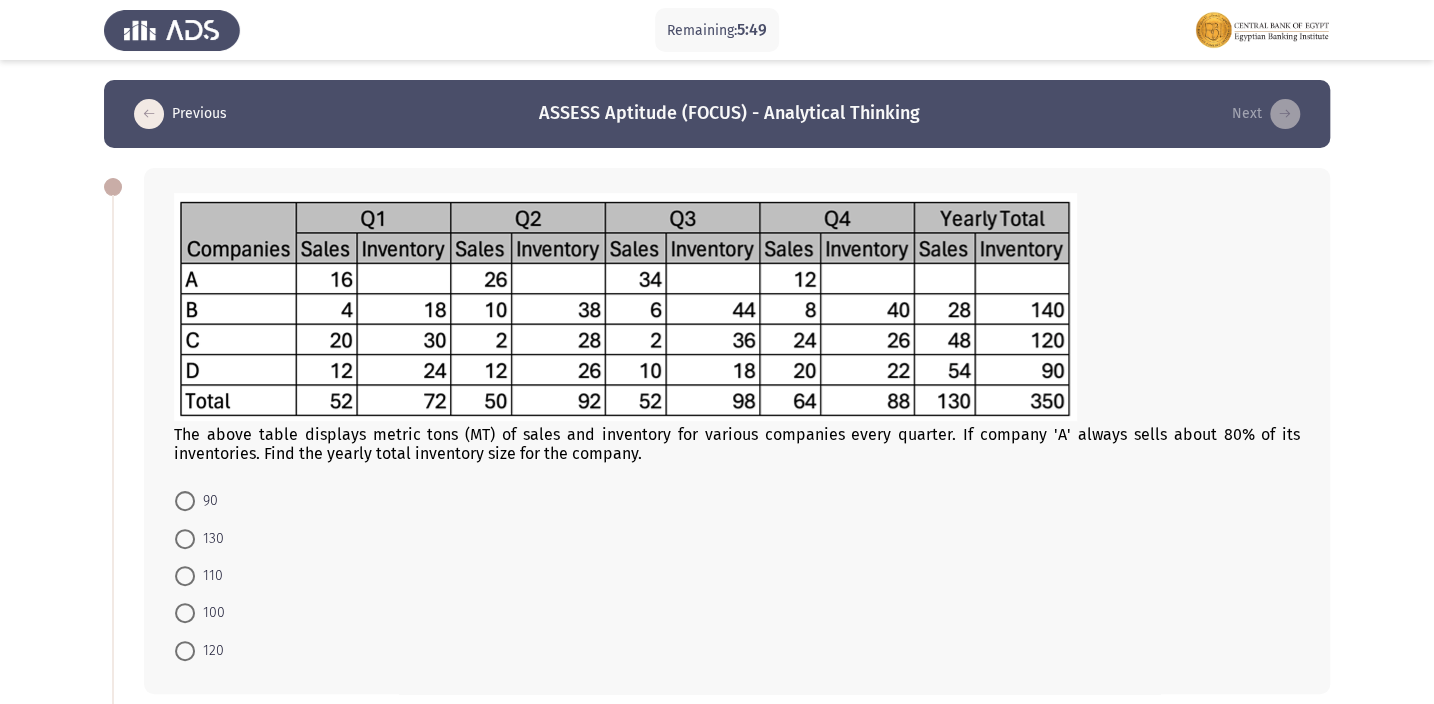 click at bounding box center [185, 576] 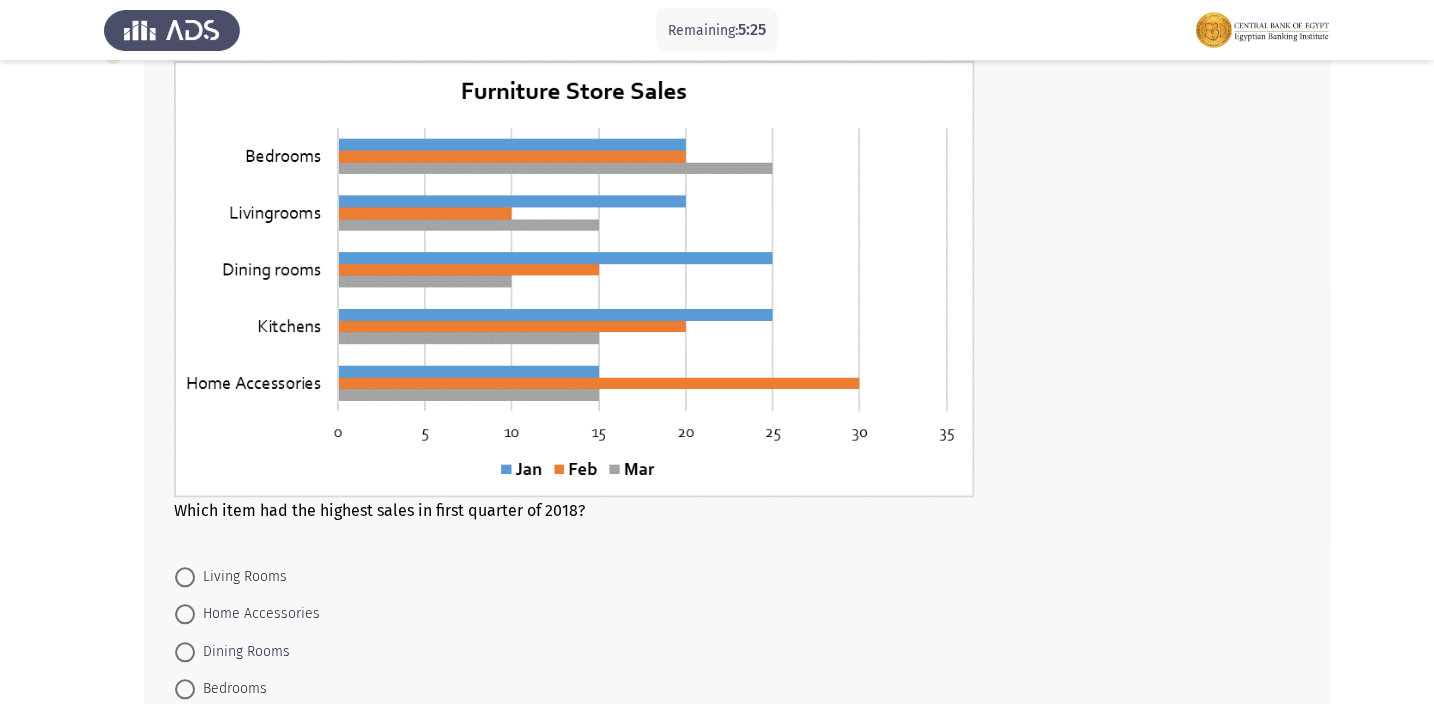 scroll, scrollTop: 727, scrollLeft: 0, axis: vertical 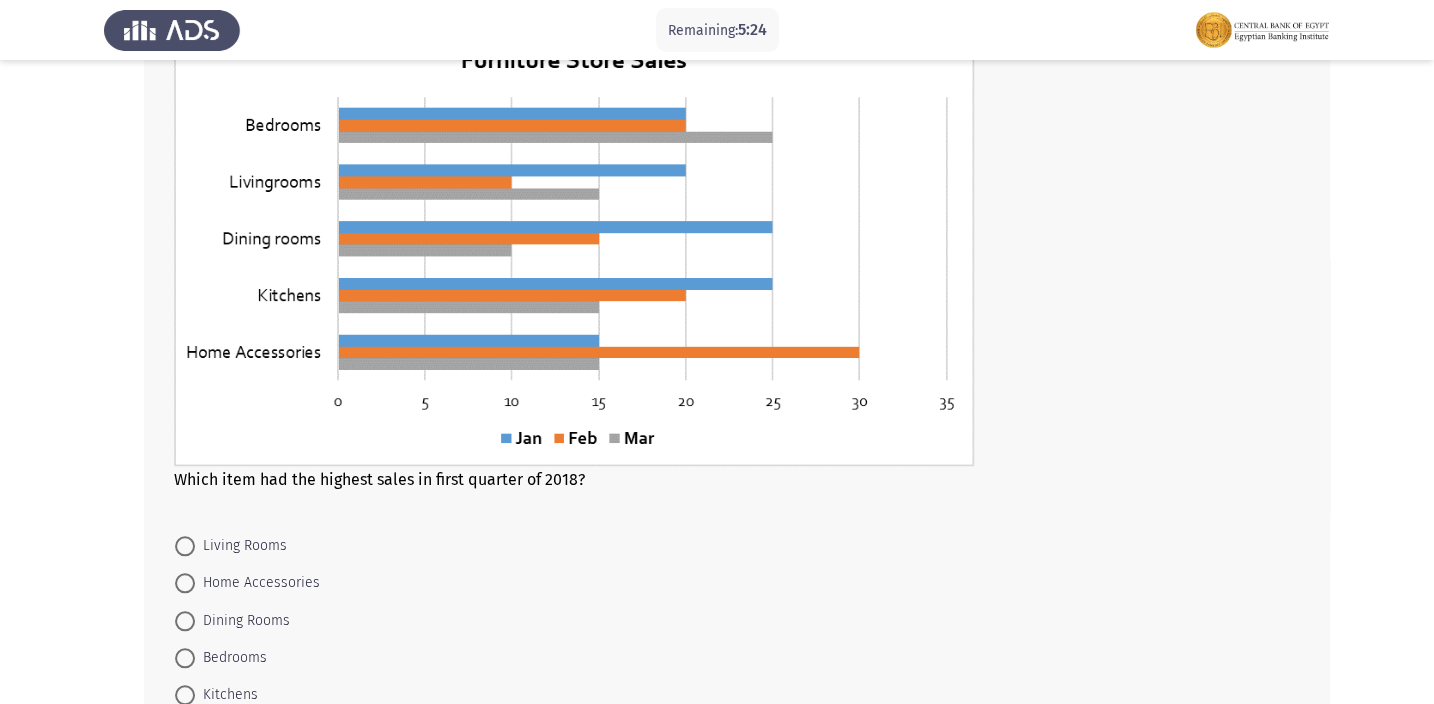 click at bounding box center (185, 658) 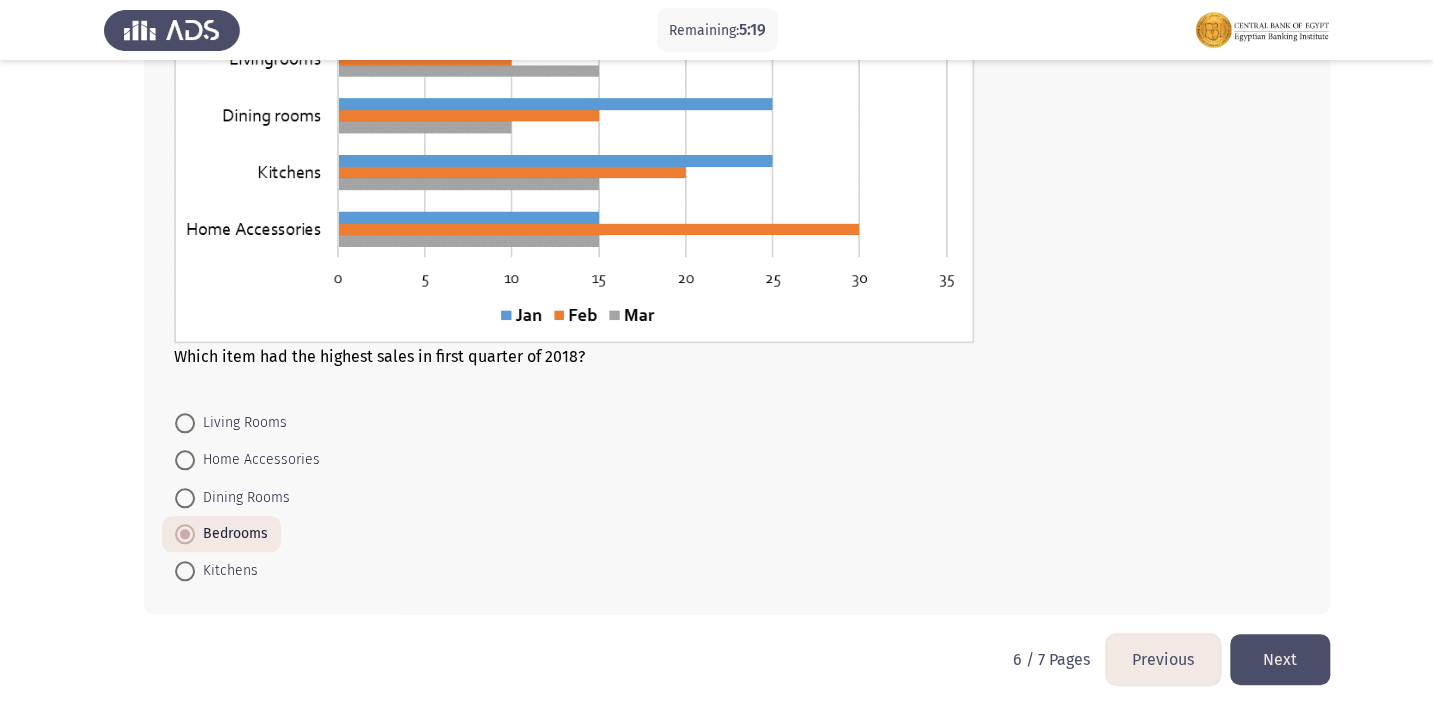 scroll, scrollTop: 859, scrollLeft: 0, axis: vertical 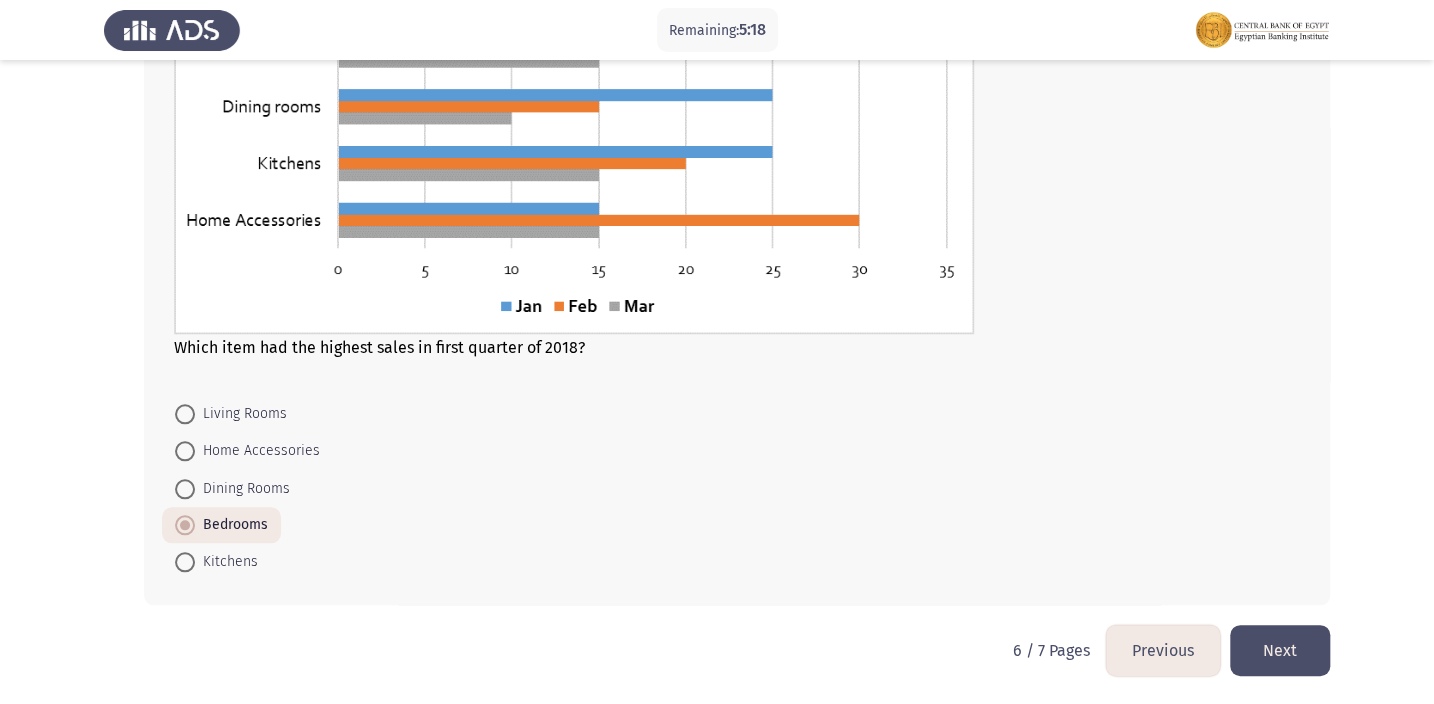 click on "Next" 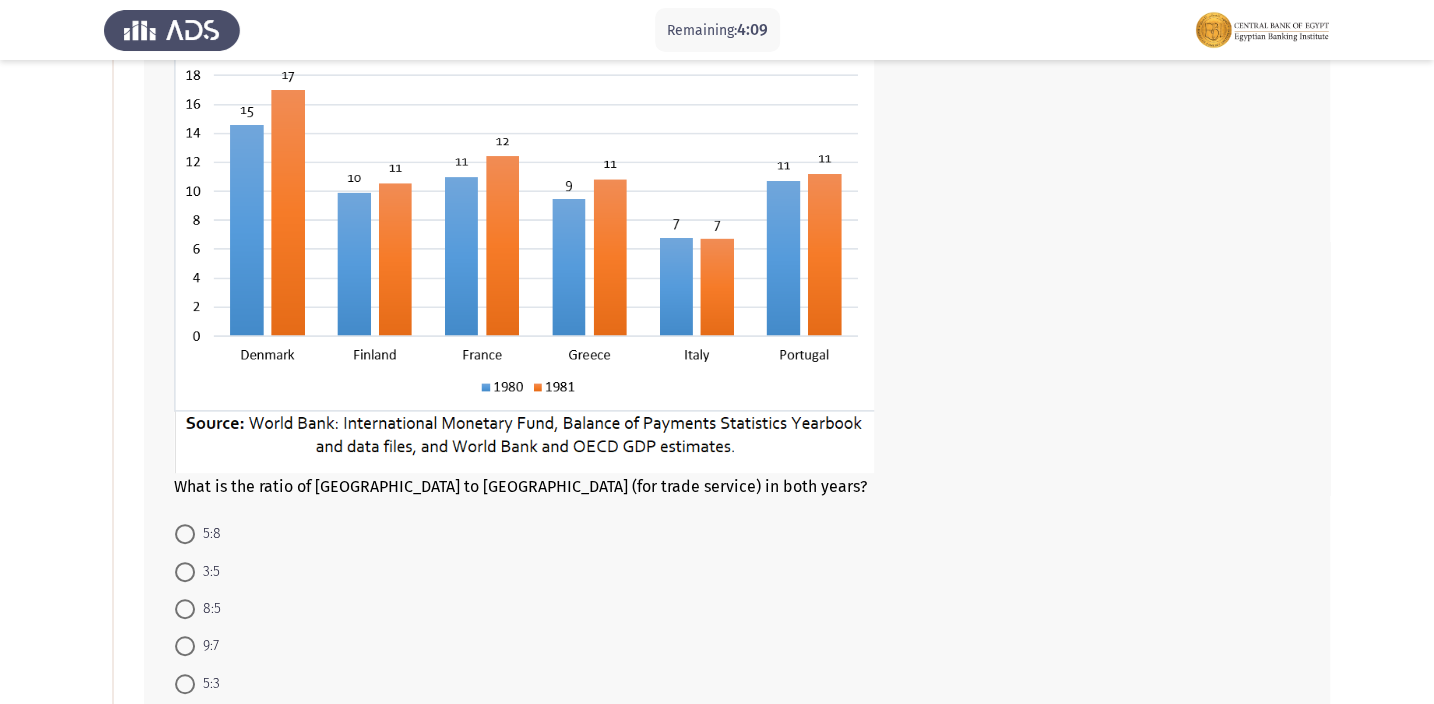 scroll, scrollTop: 272, scrollLeft: 0, axis: vertical 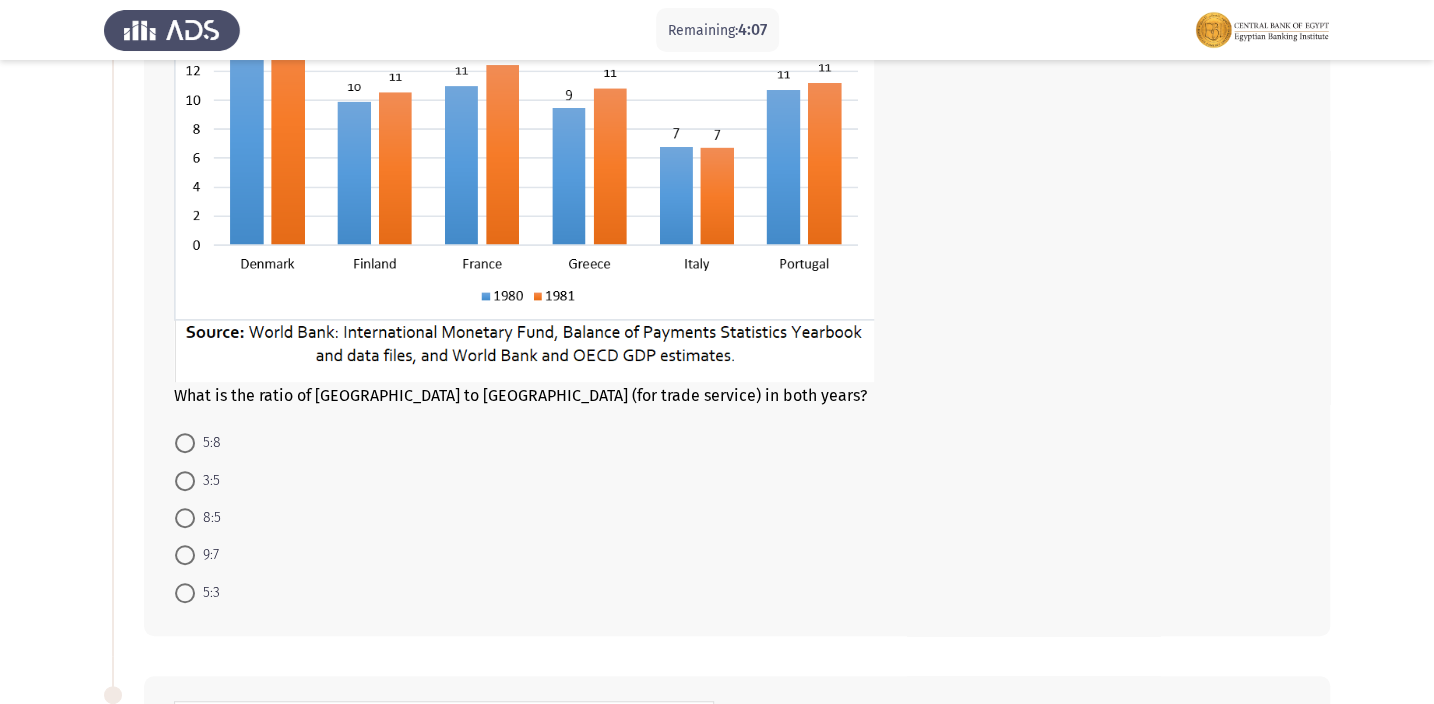 click on "3:5" at bounding box center (207, 481) 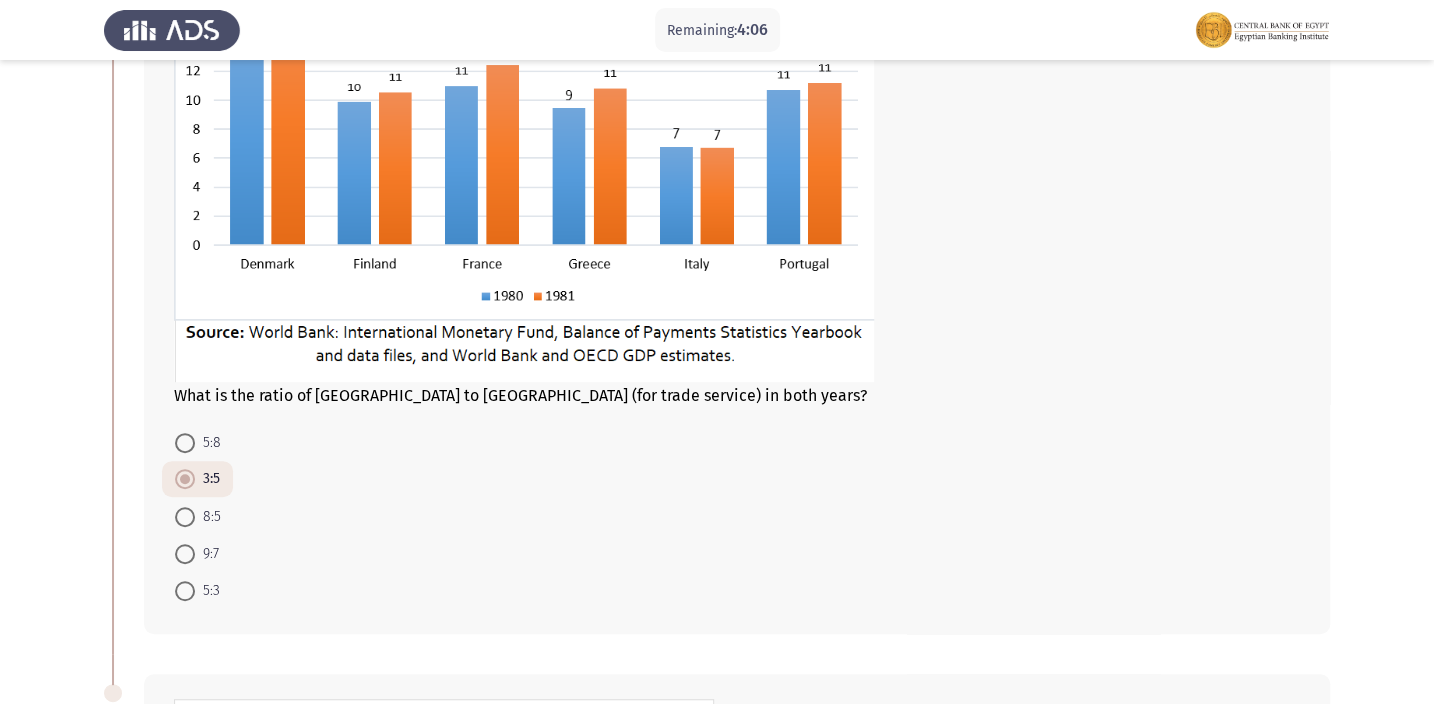 click on "What is the ratio of [GEOGRAPHIC_DATA] to [GEOGRAPHIC_DATA] (for trade service) in both years?    5:8     3:5     8:5     9:7     5:3" 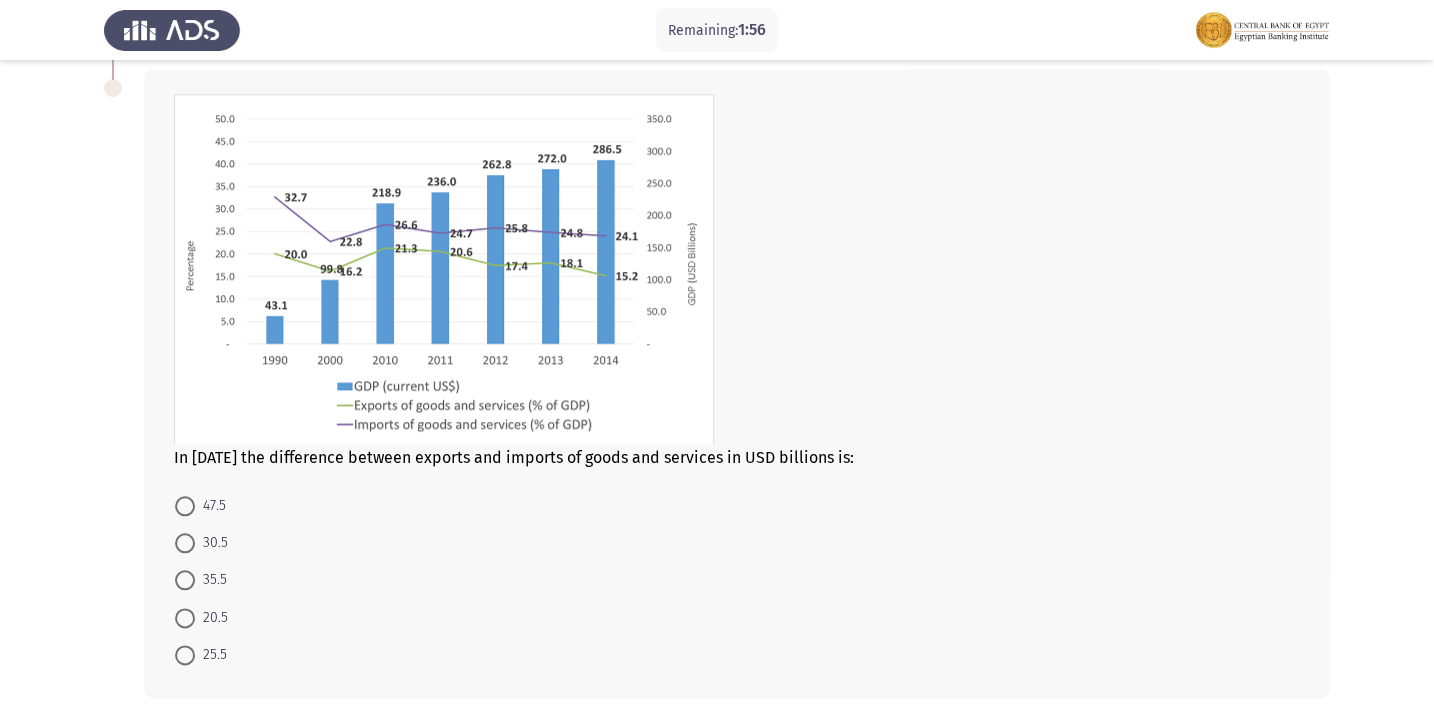 scroll, scrollTop: 909, scrollLeft: 0, axis: vertical 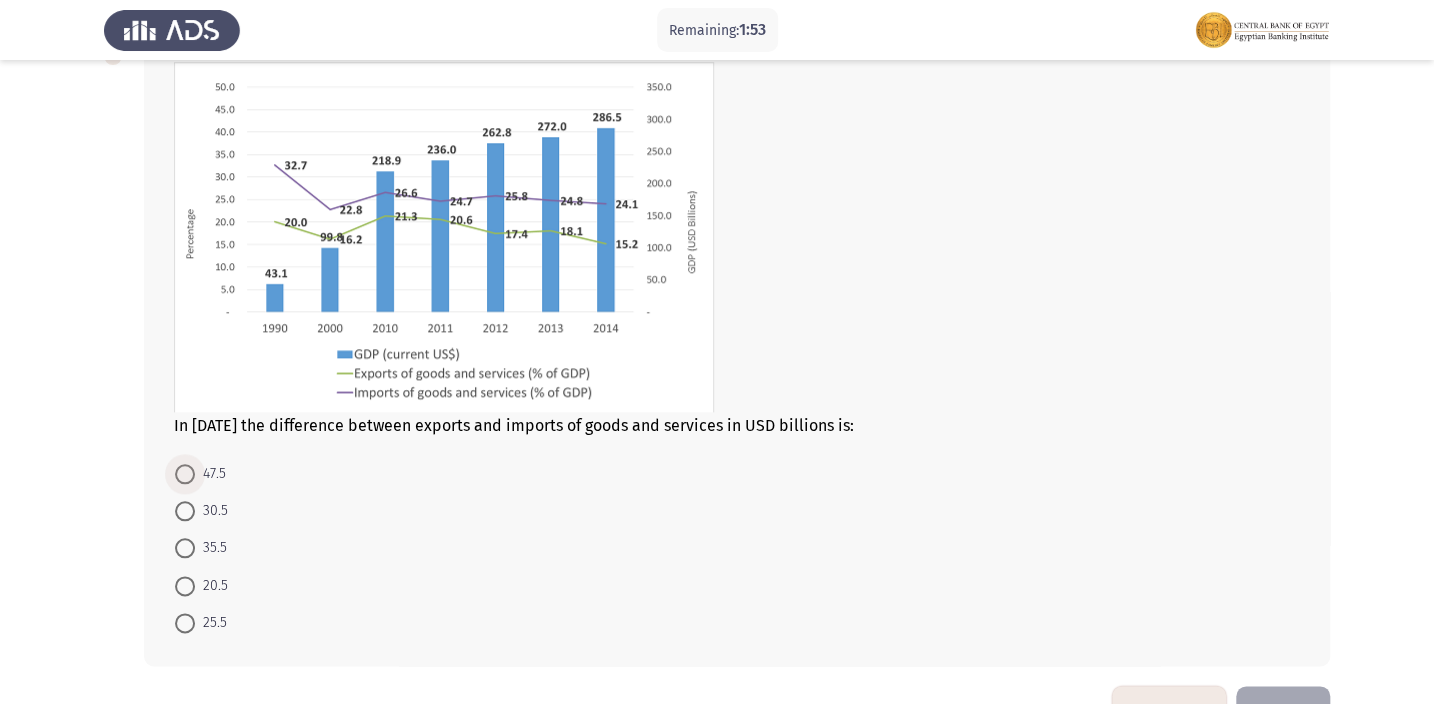 click at bounding box center [185, 474] 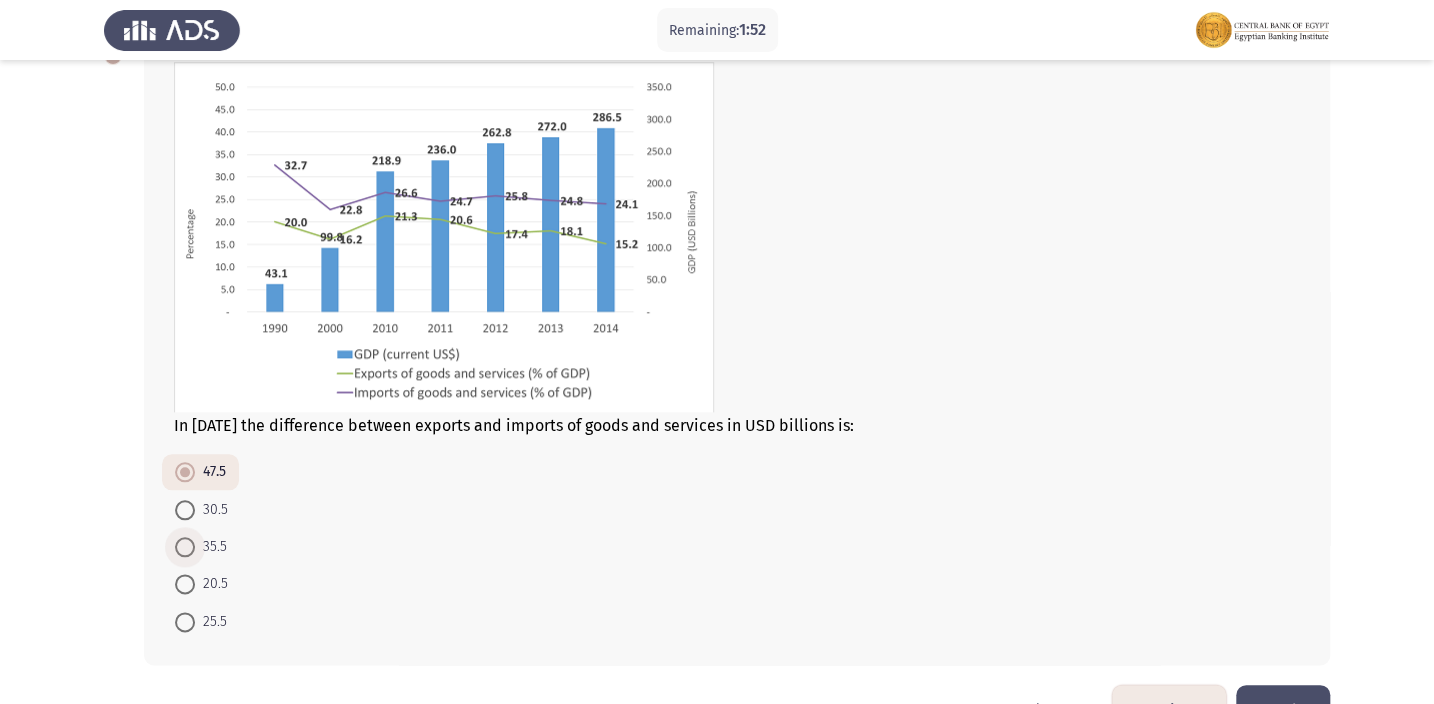 click at bounding box center [185, 547] 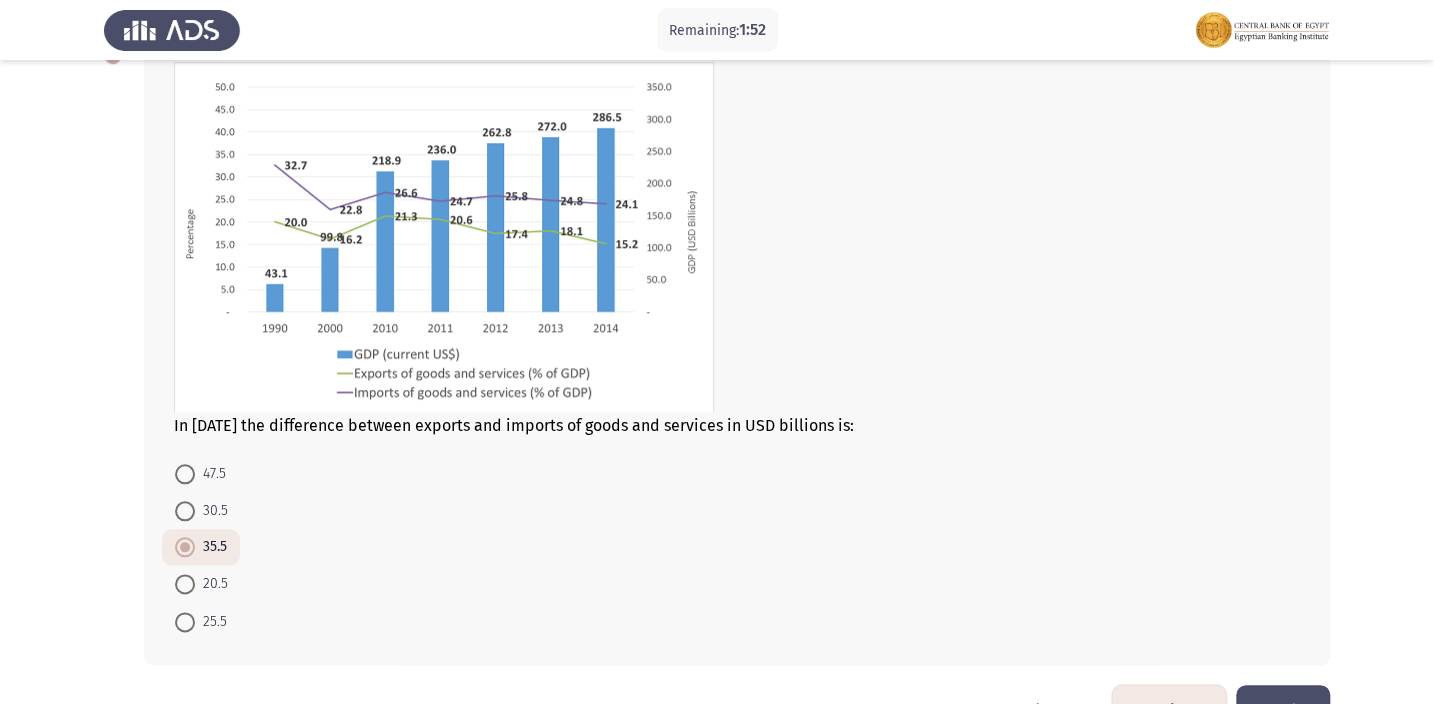 click on "In [DATE] the difference between exports and imports of goods and services in USD billions is:    47.5     30.5     35.5     20.5     25.5" 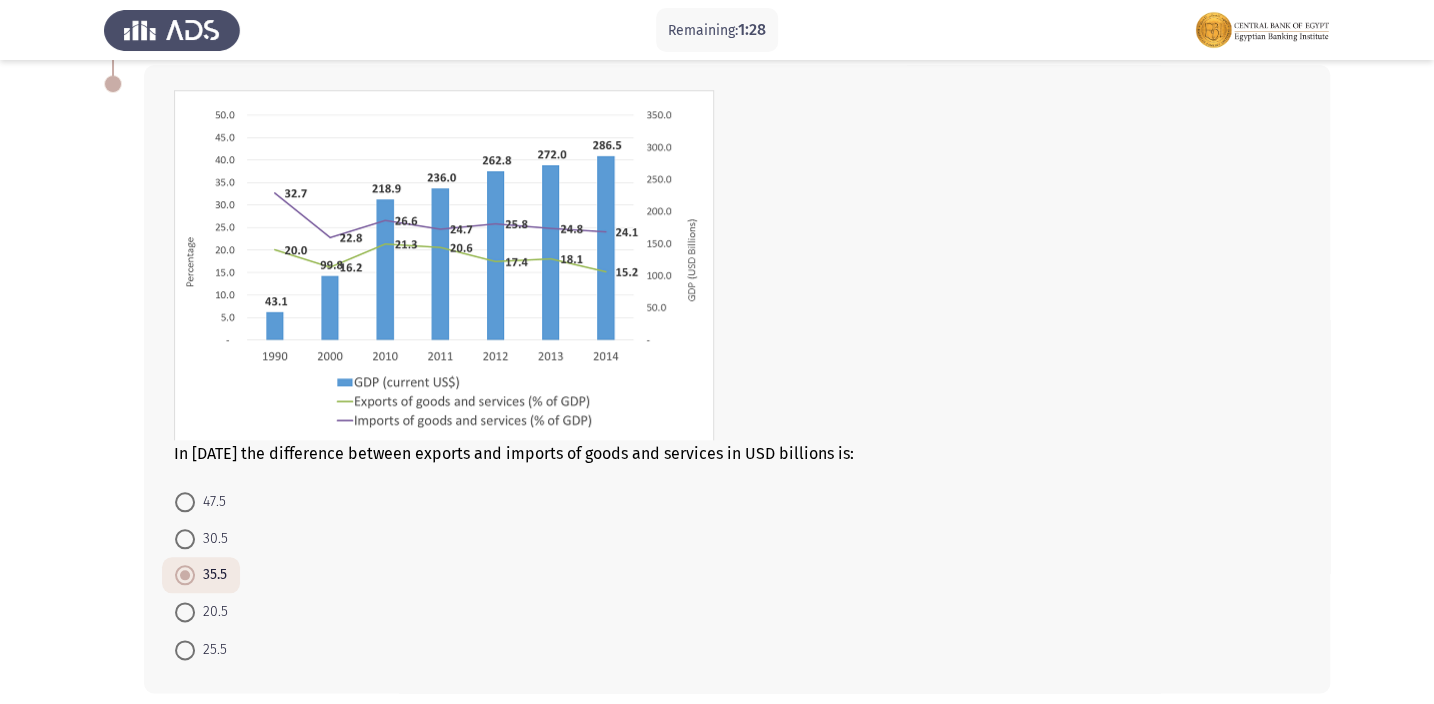 scroll, scrollTop: 909, scrollLeft: 0, axis: vertical 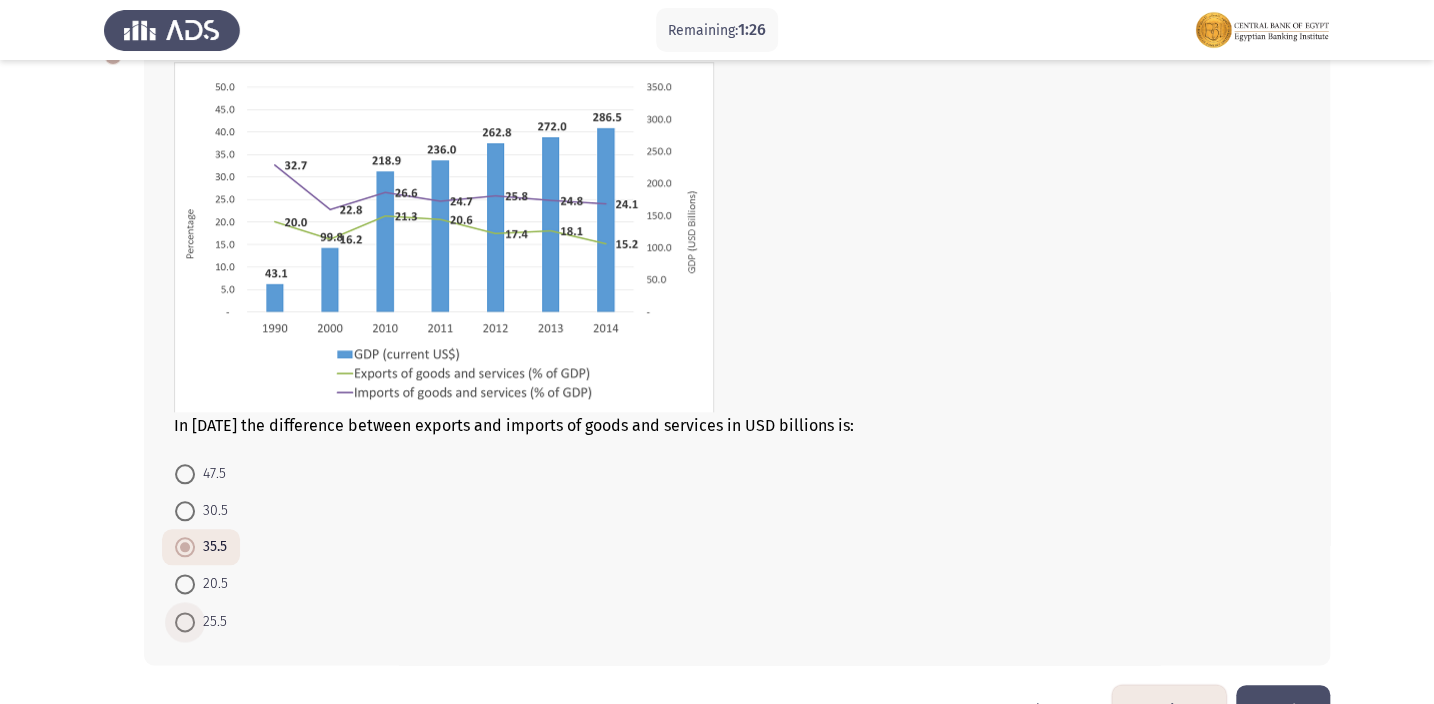 click at bounding box center (185, 622) 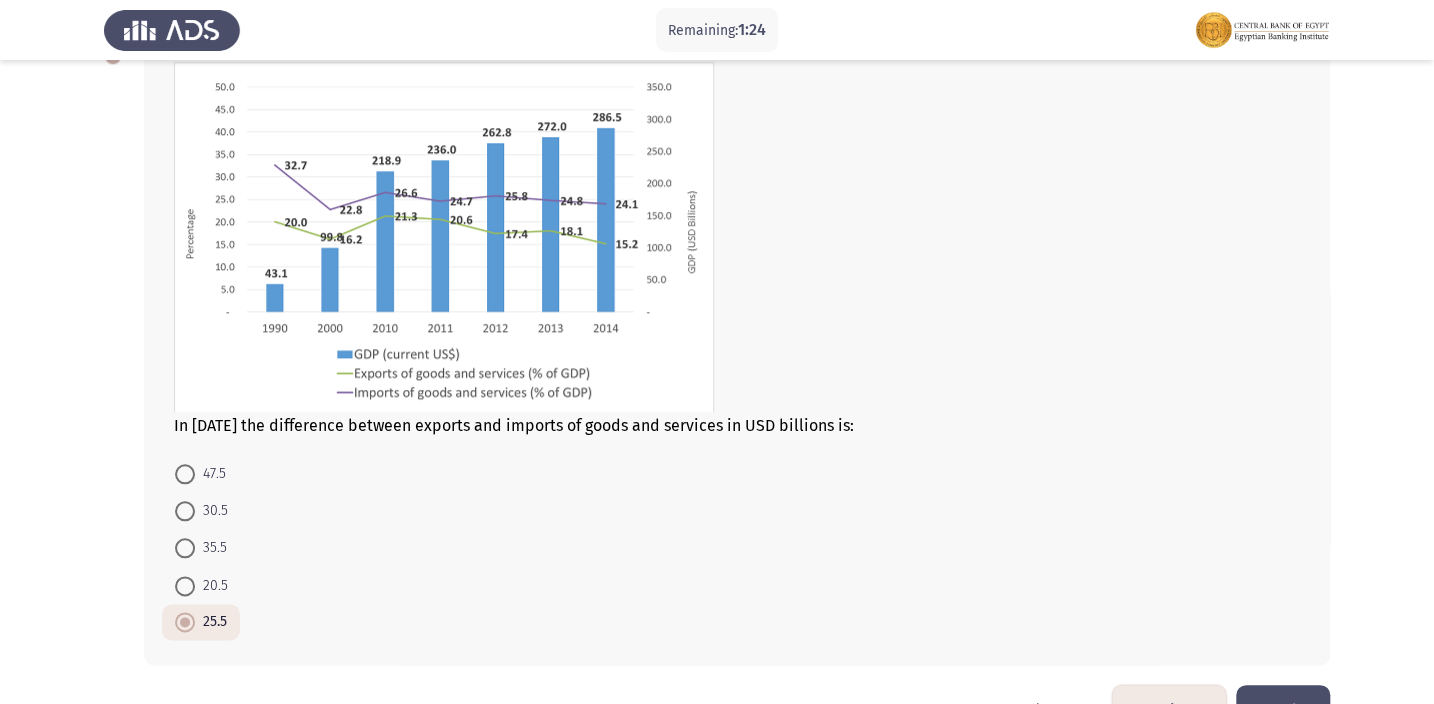 click on "In [DATE] the difference between exports and imports of goods and services in USD billions is:    47.5     30.5     35.5     20.5     25.5" 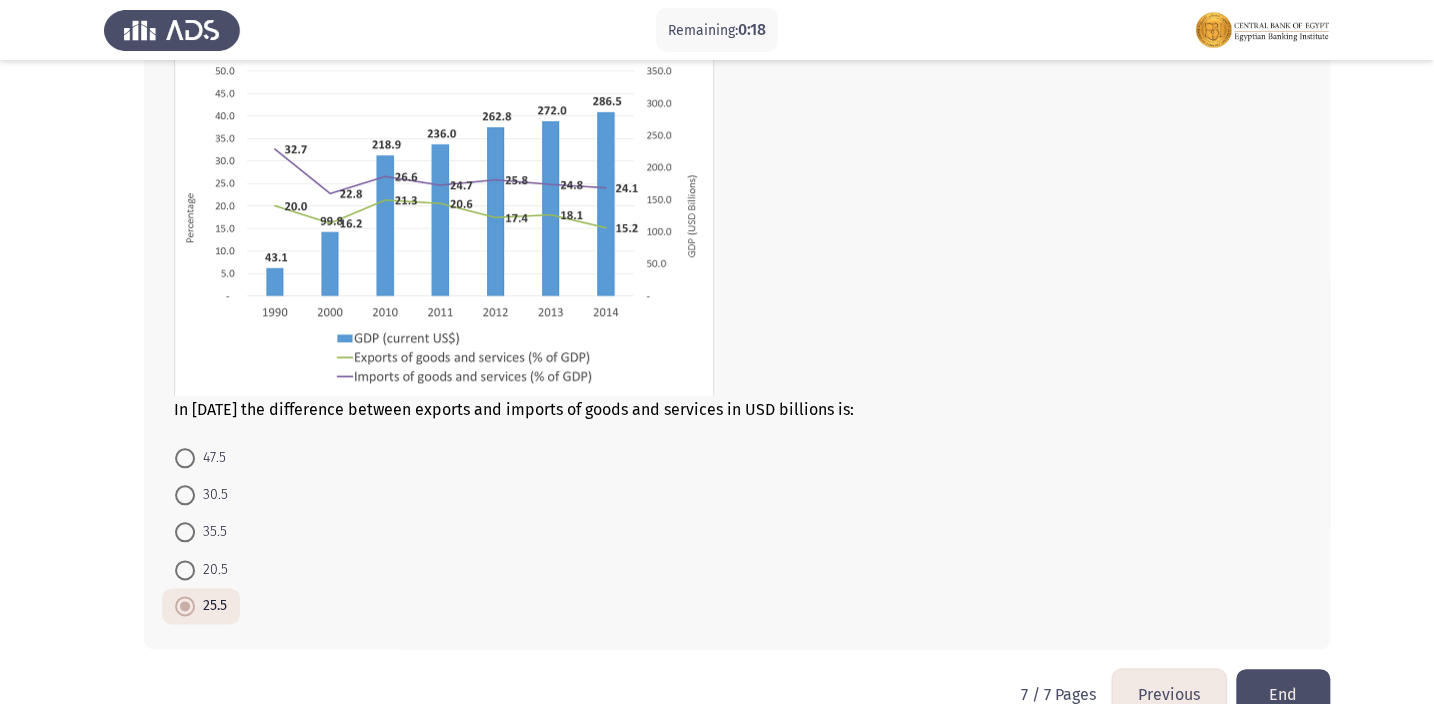 scroll, scrollTop: 969, scrollLeft: 0, axis: vertical 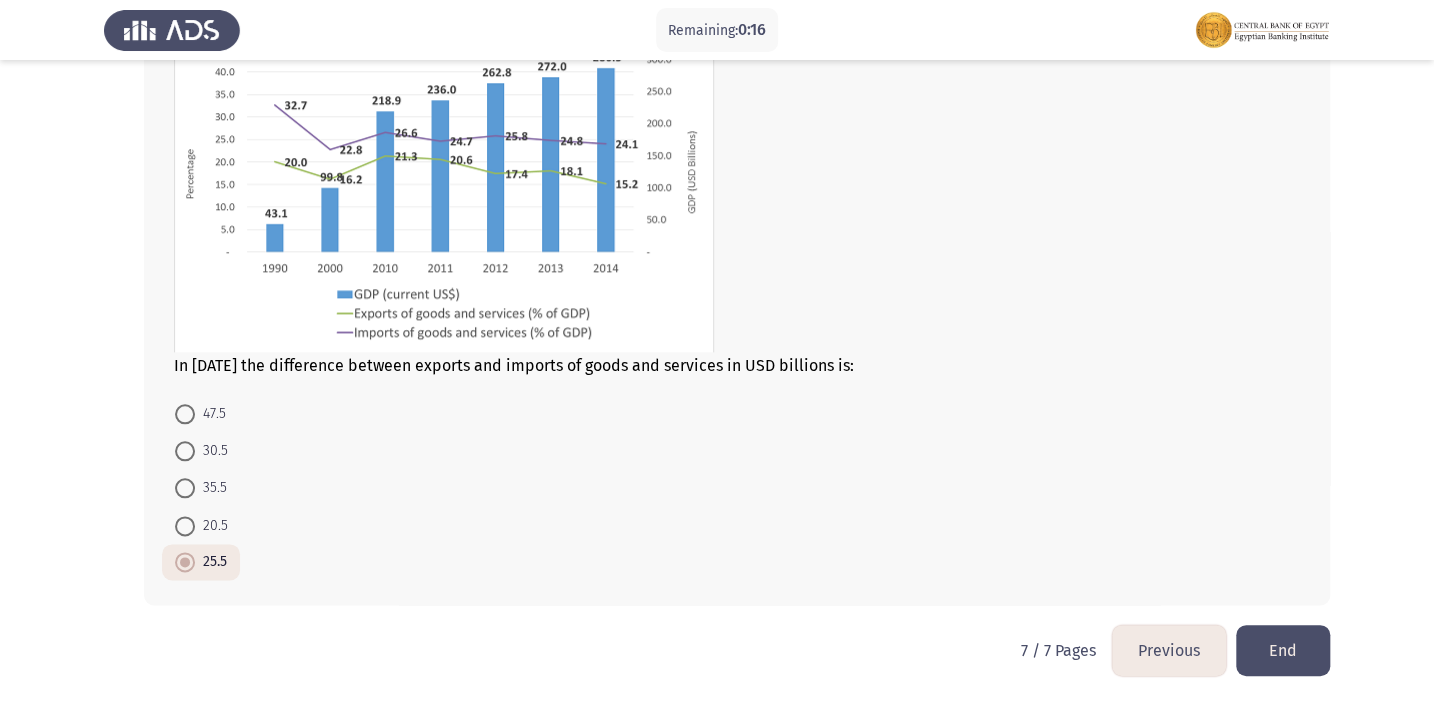 click on "End" 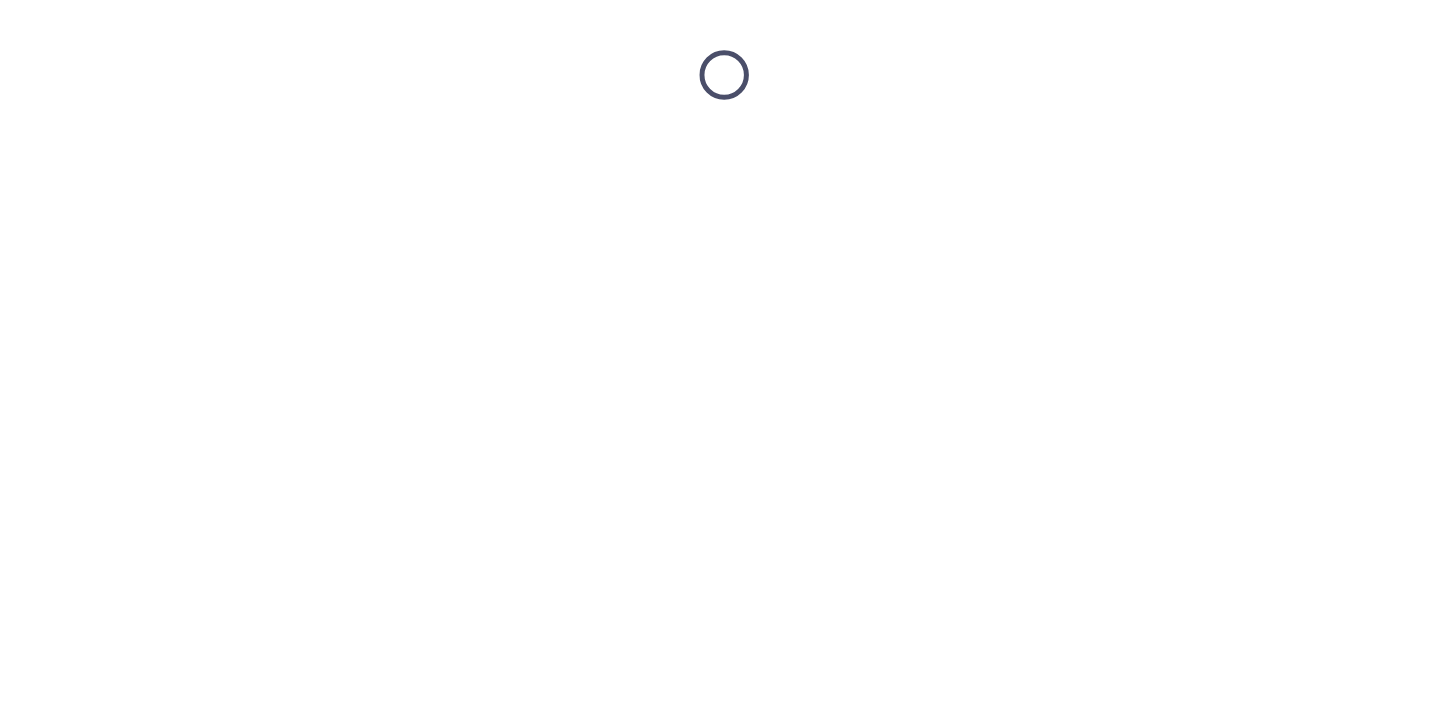 scroll, scrollTop: 0, scrollLeft: 0, axis: both 